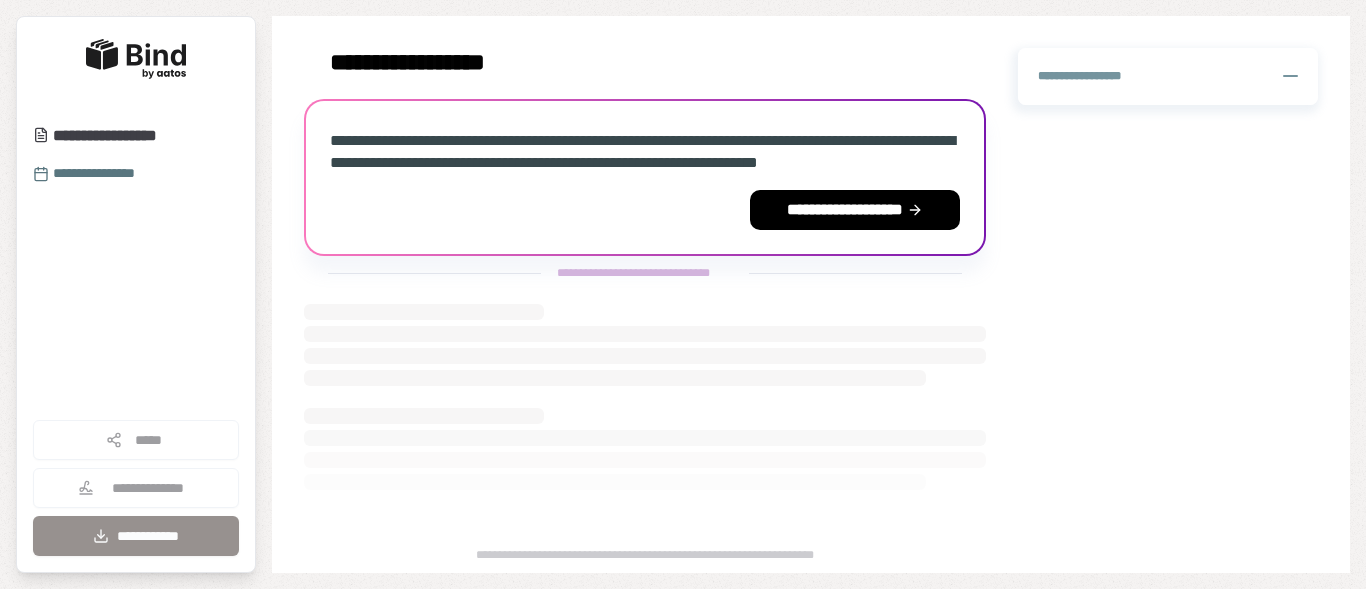 scroll, scrollTop: 0, scrollLeft: 0, axis: both 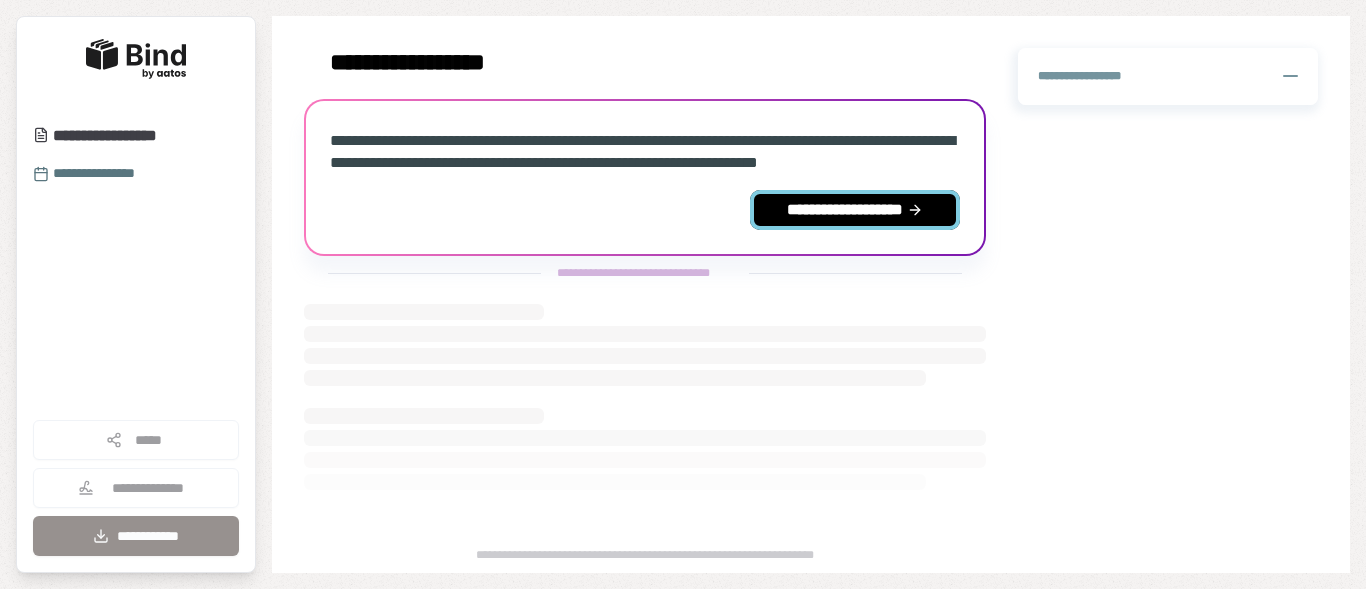 click on "**********" at bounding box center [855, 210] 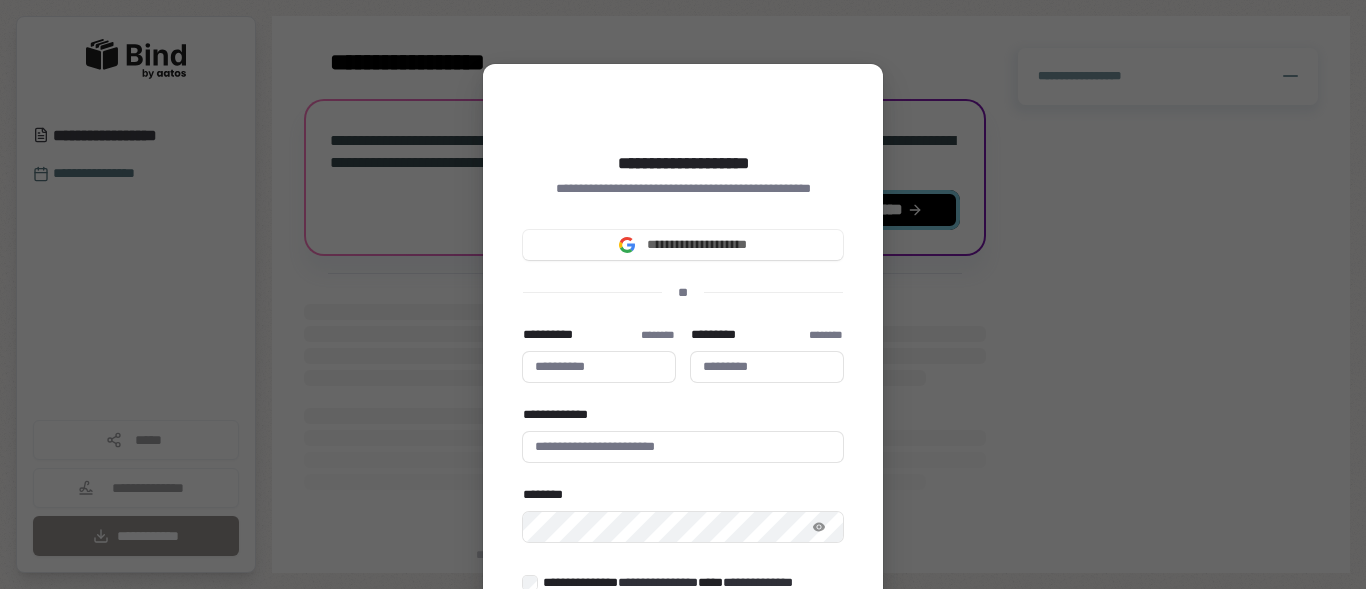 type 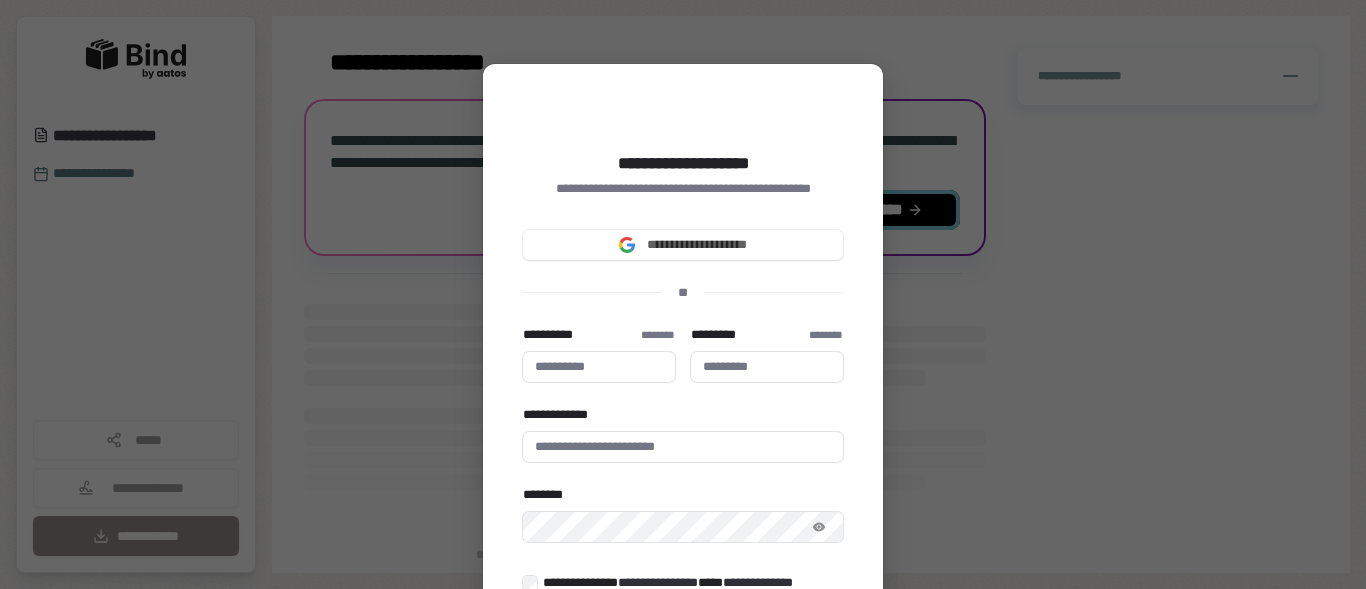 type 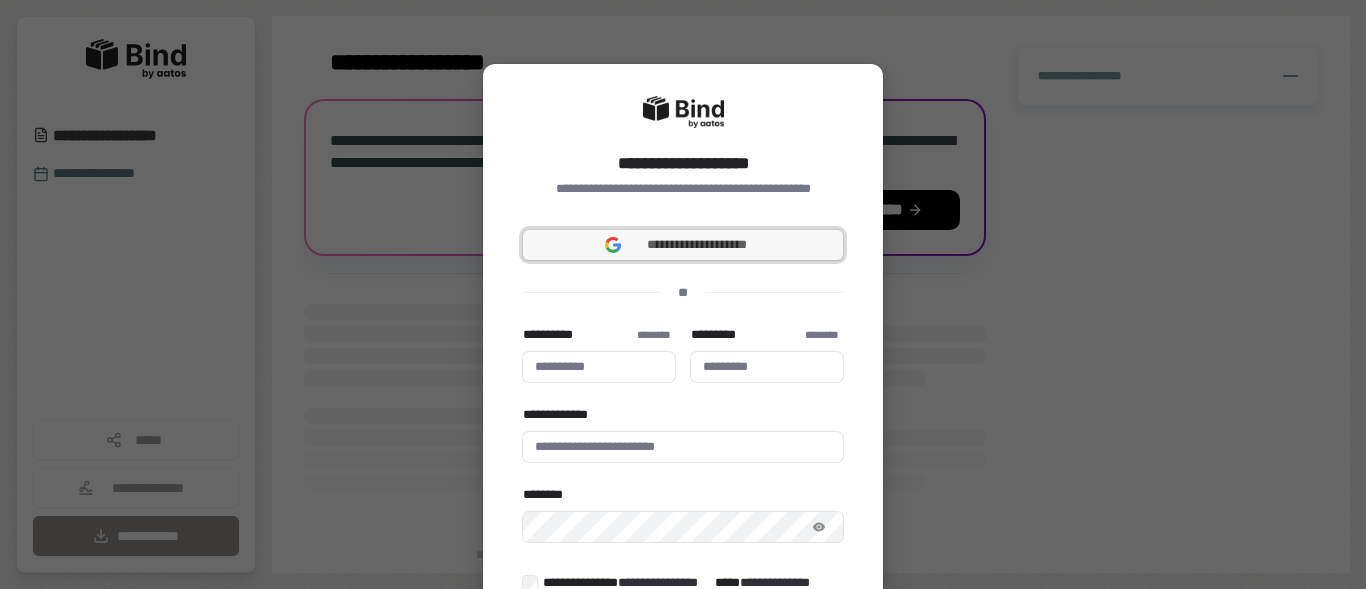 click on "**********" at bounding box center (683, 245) 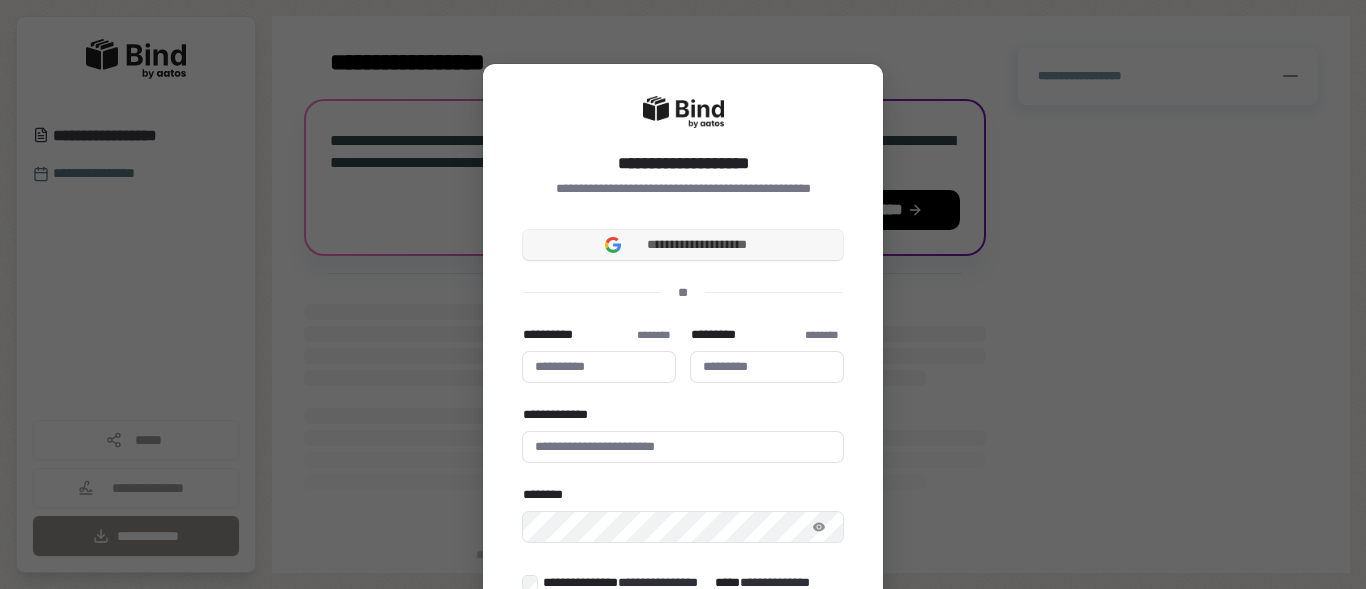 type 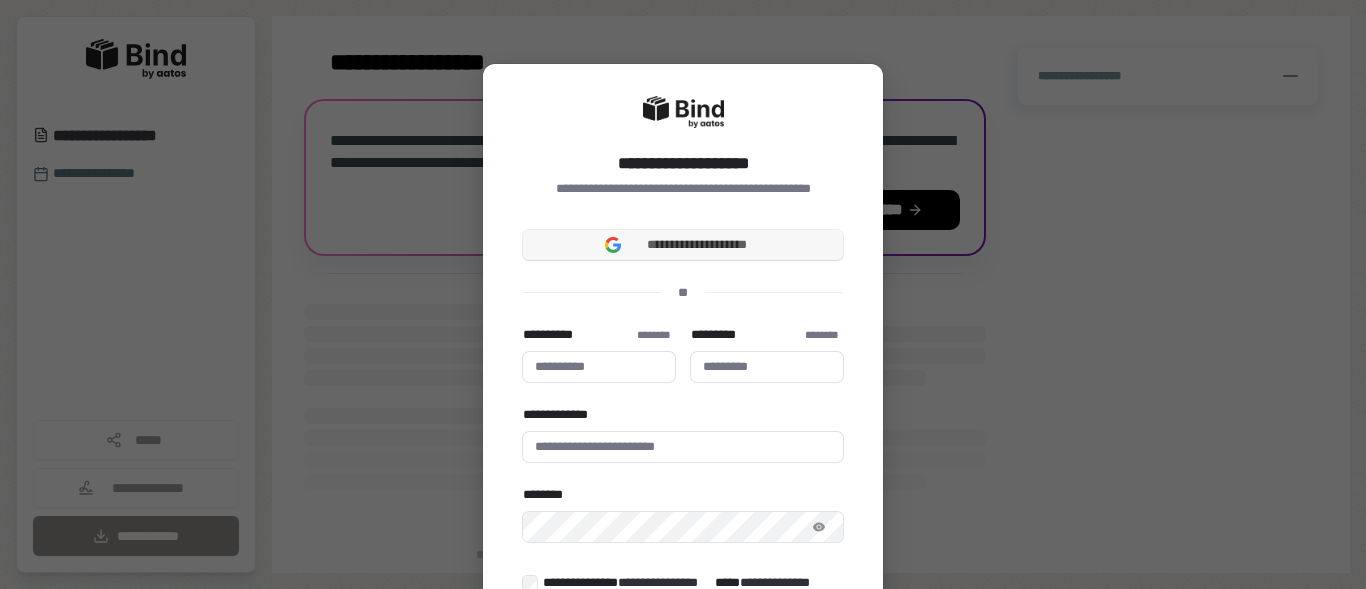 type 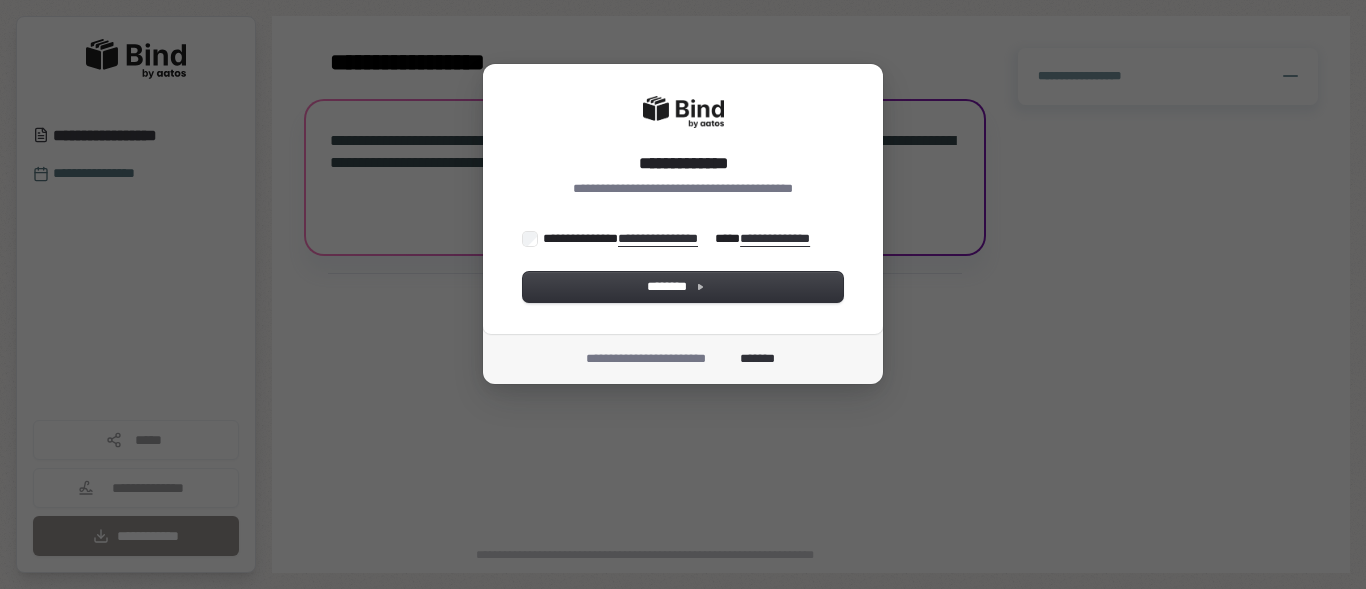 scroll, scrollTop: 0, scrollLeft: 0, axis: both 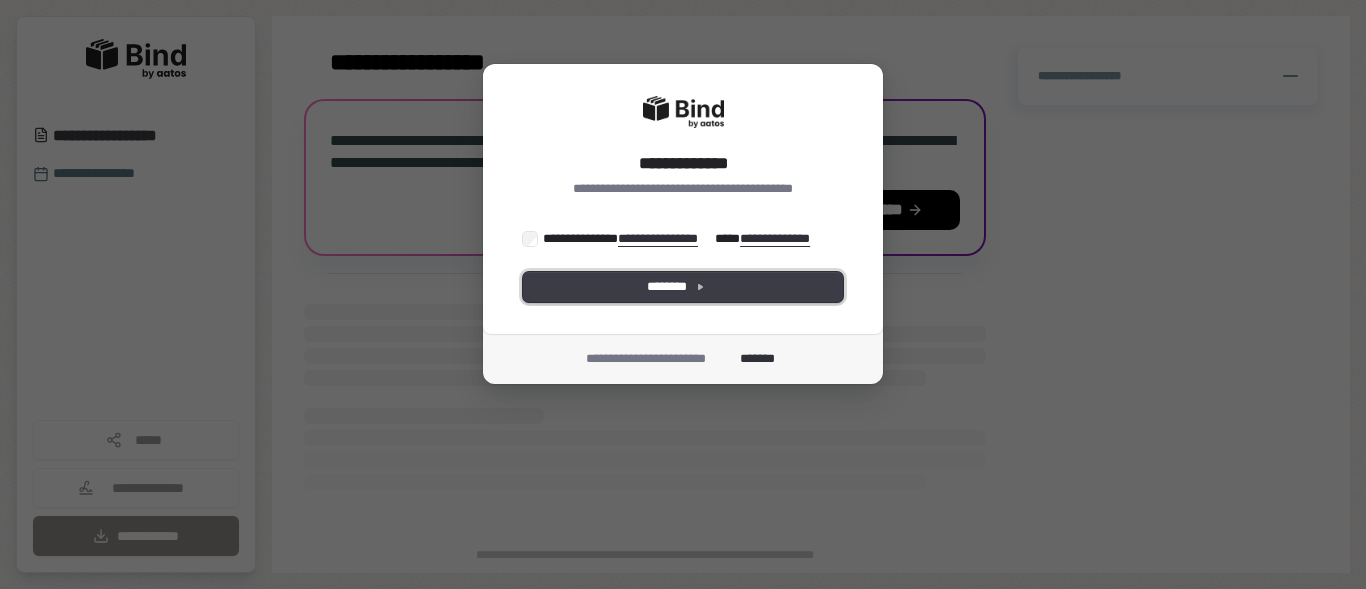 click on "********" at bounding box center (683, 287) 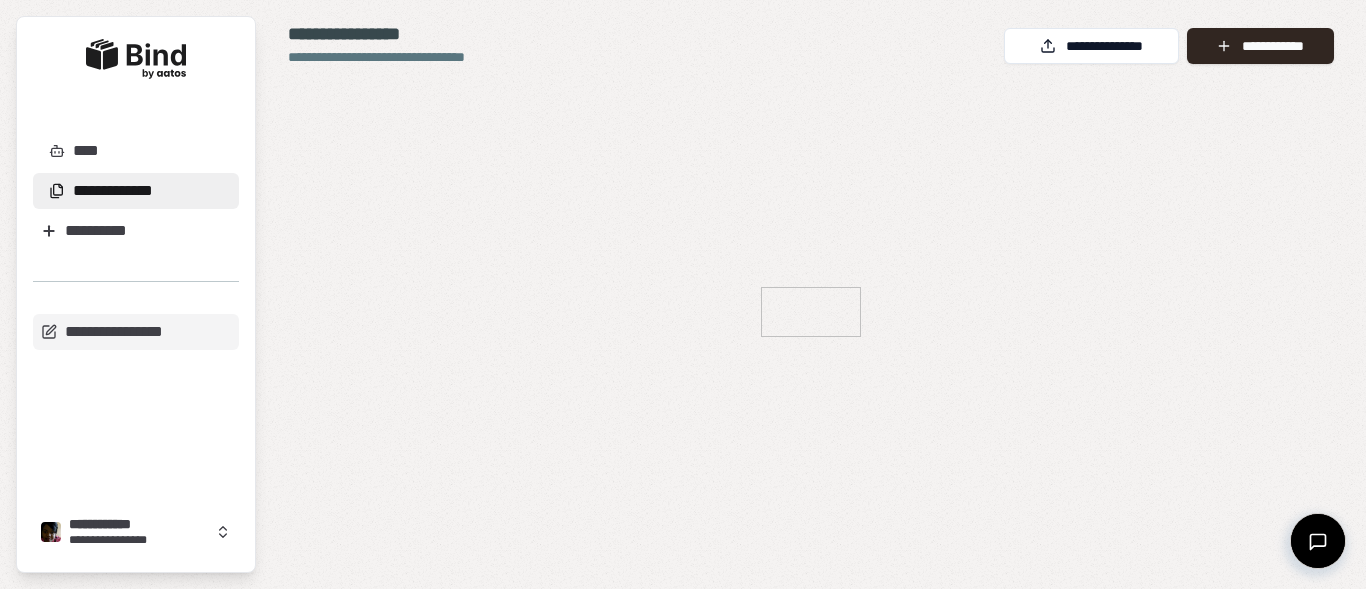 scroll, scrollTop: 0, scrollLeft: 0, axis: both 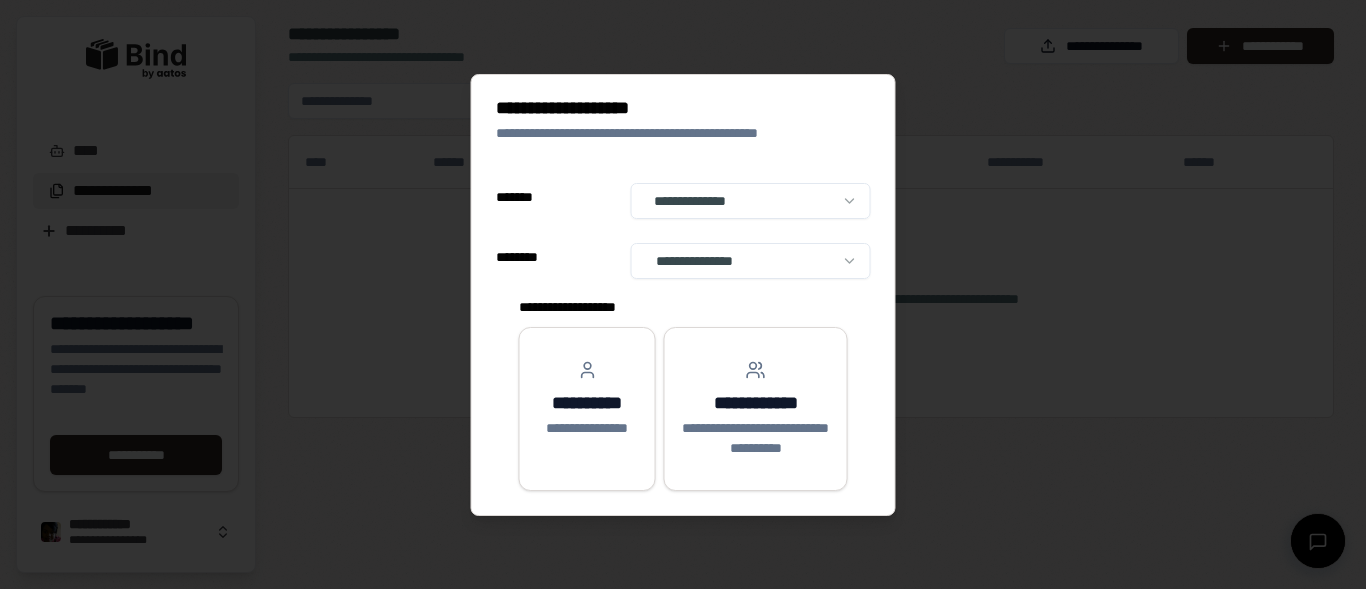select on "**" 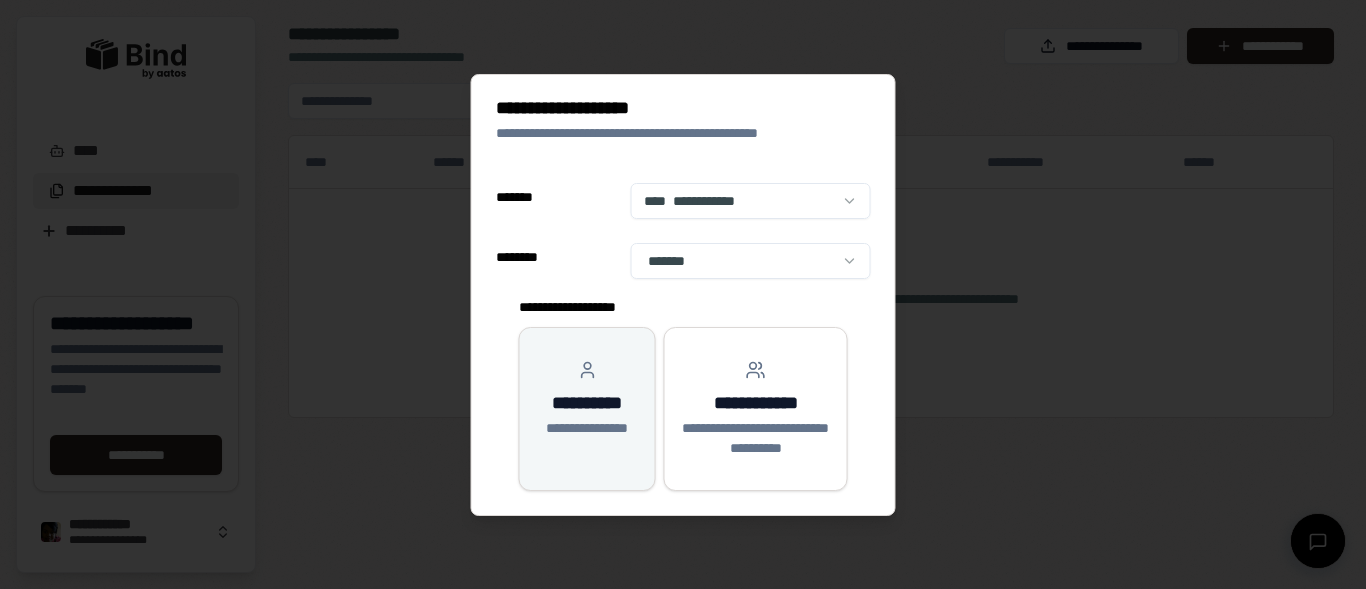 click on "**********" at bounding box center (587, 399) 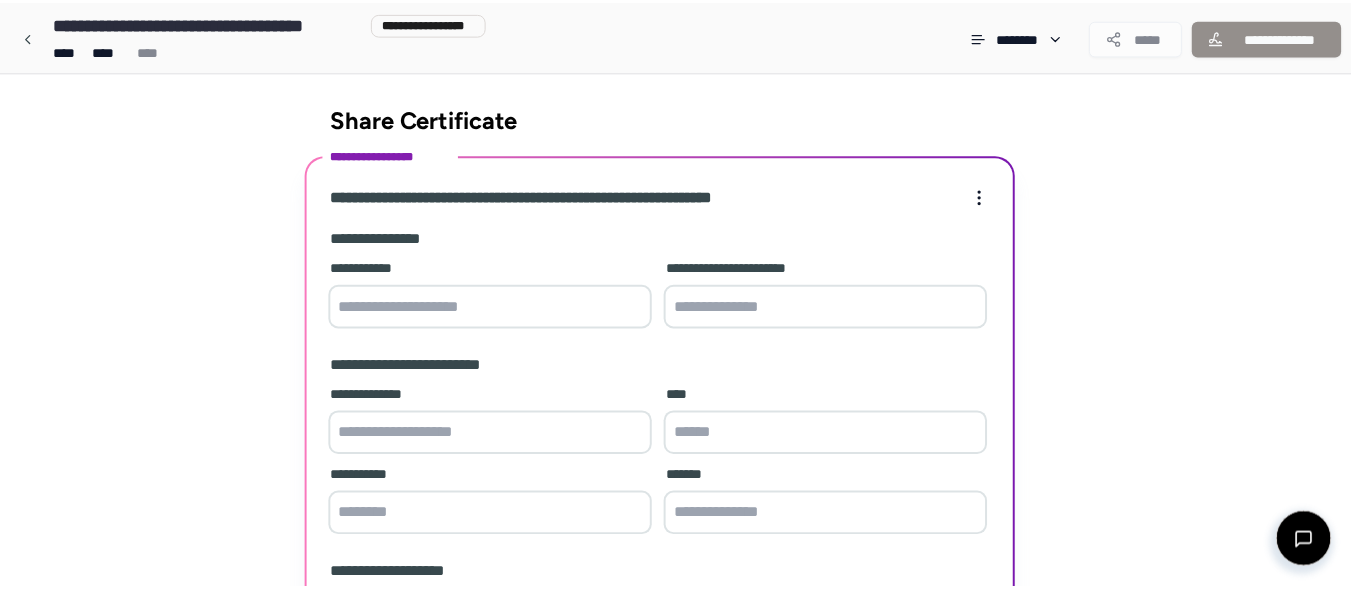 scroll, scrollTop: 243, scrollLeft: 0, axis: vertical 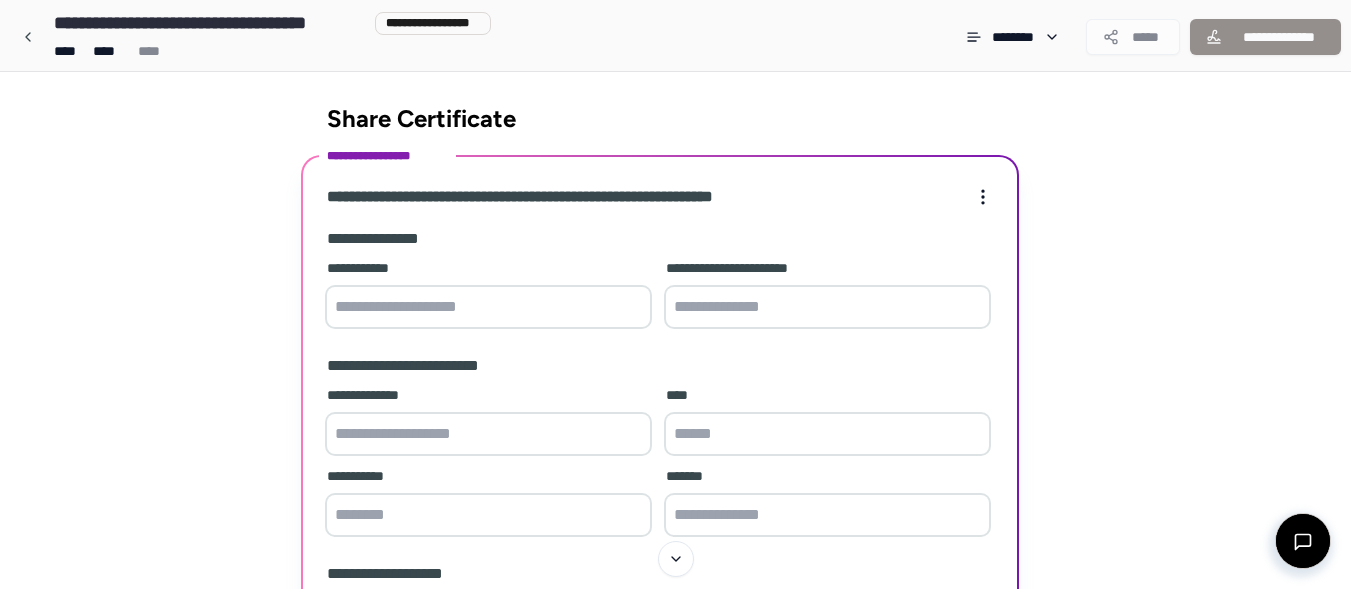 click at bounding box center [488, 307] 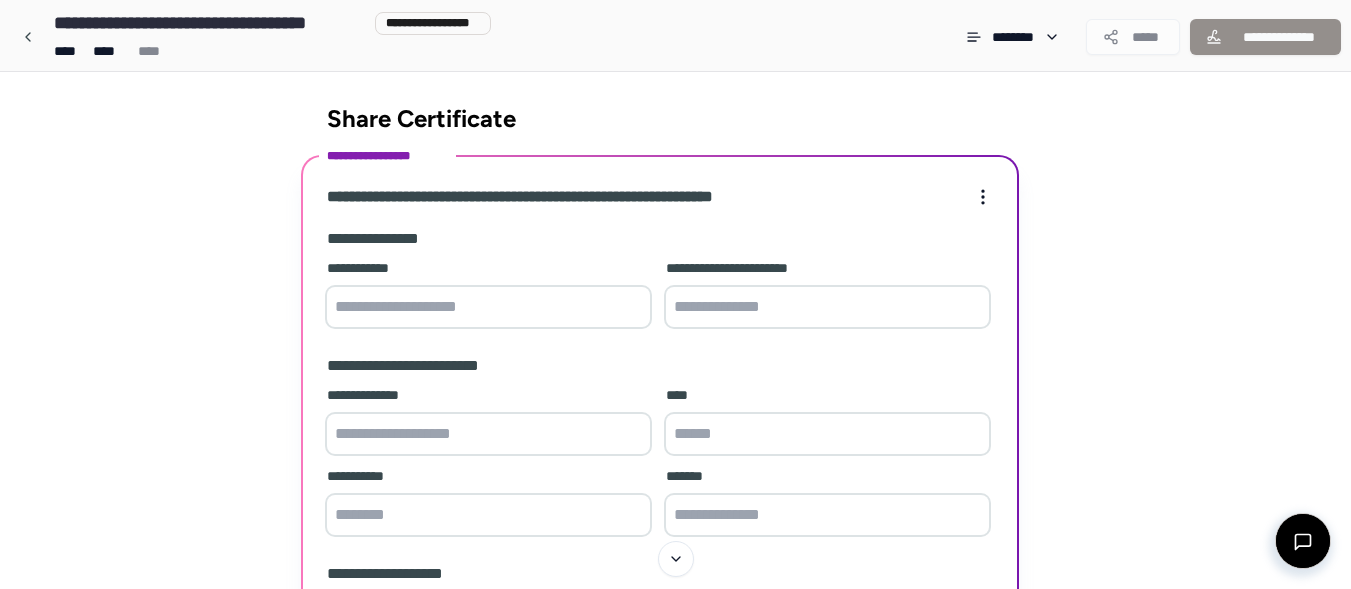 type on "*" 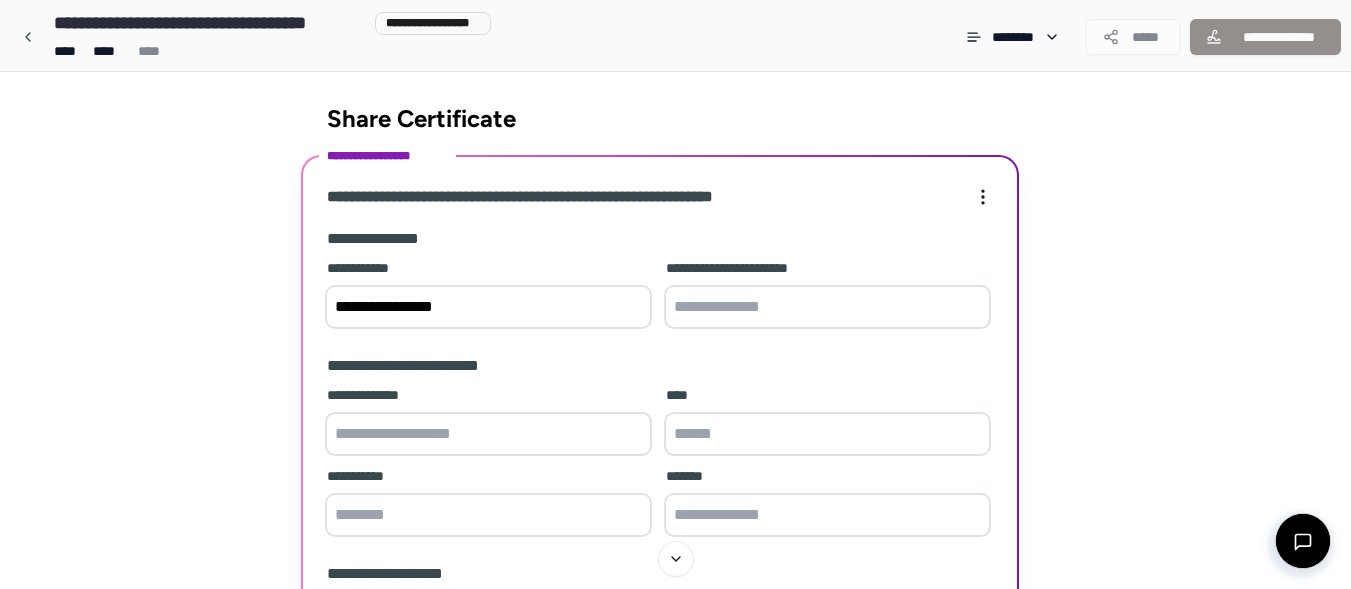 type on "**********" 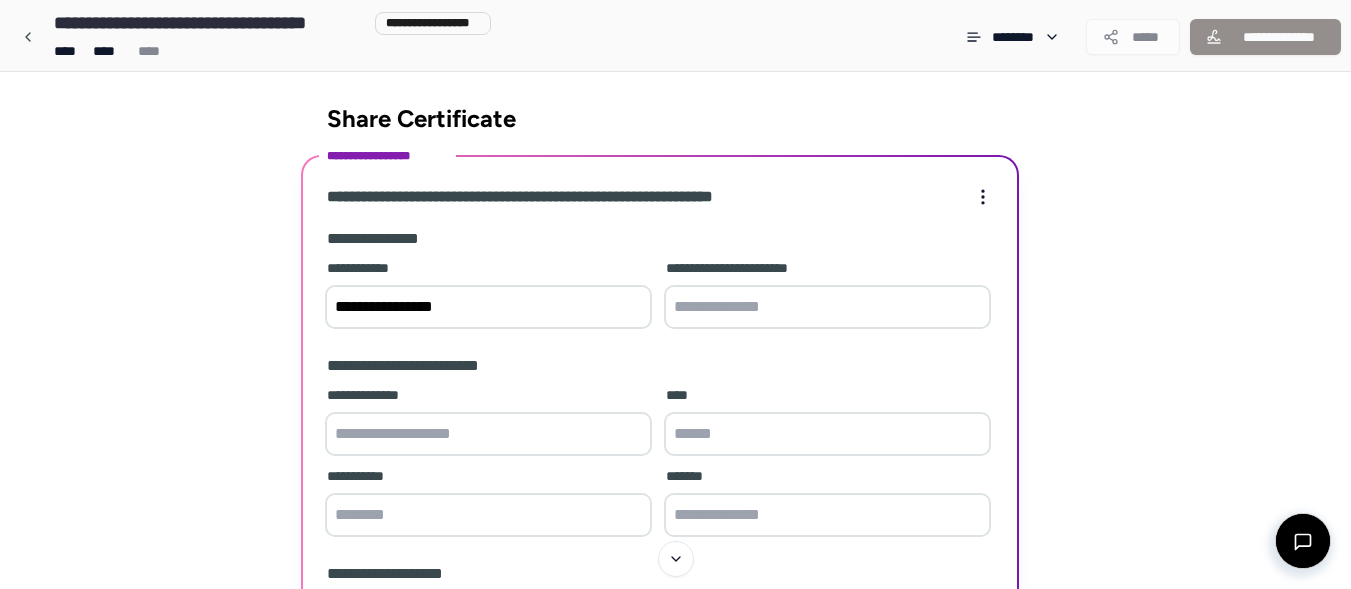 click at bounding box center (827, 307) 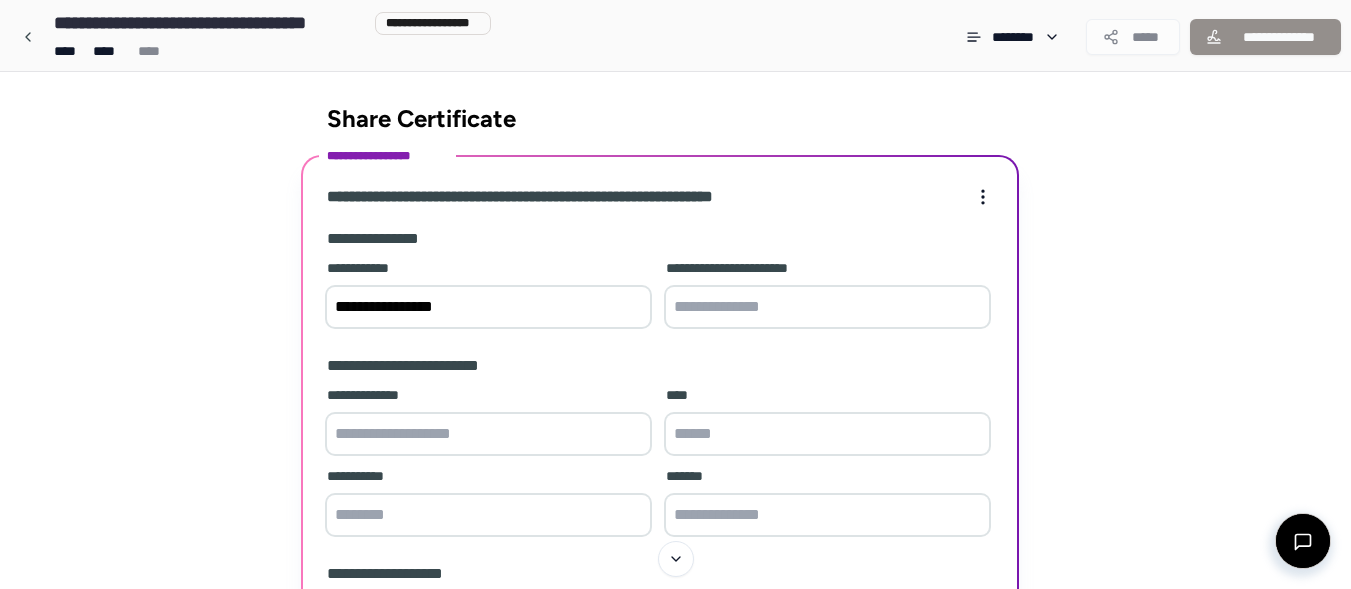 type on "**********" 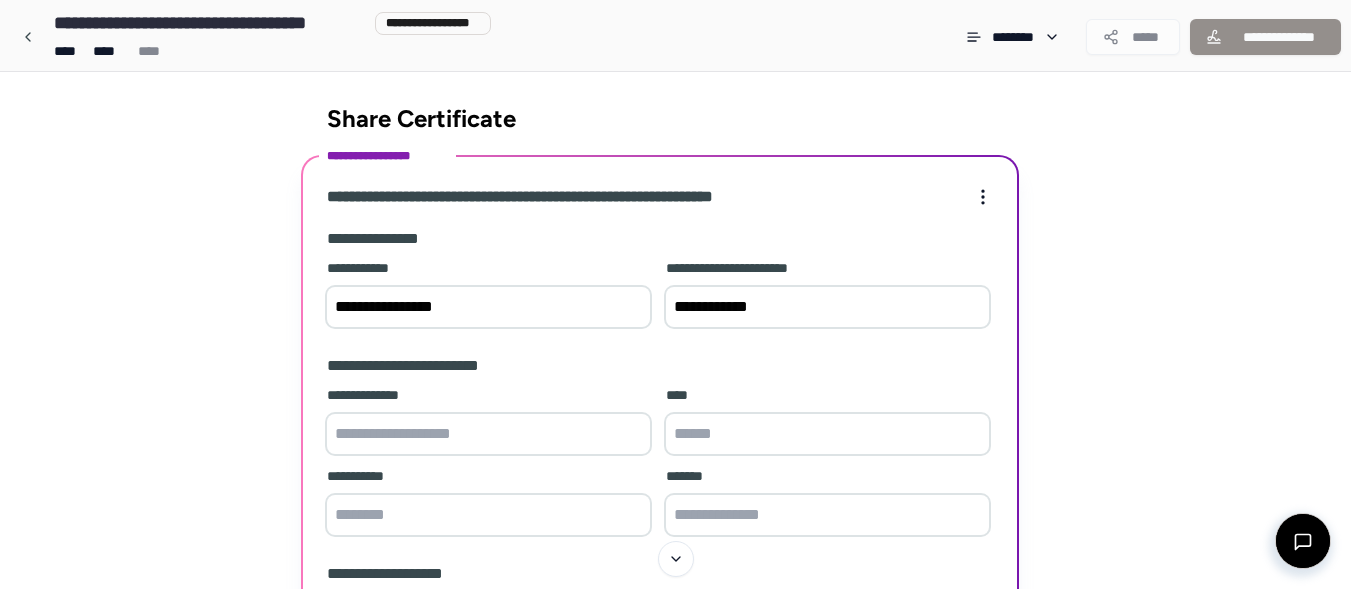 type on "*********" 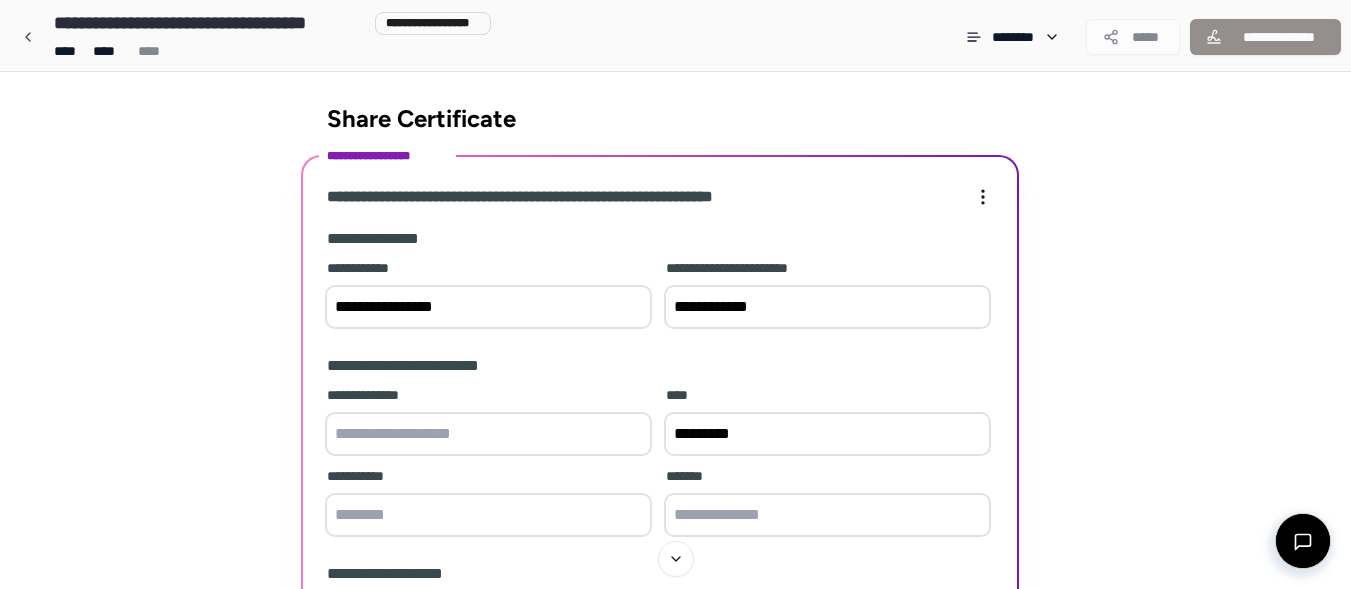 type on "****" 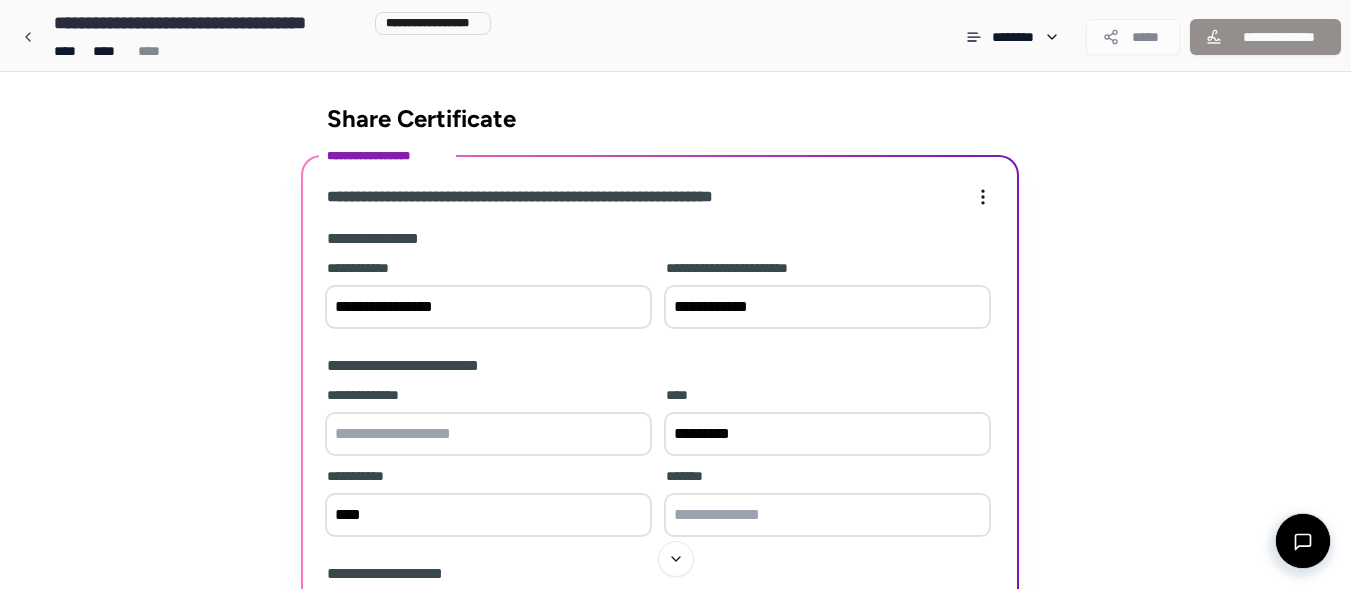 type on "**********" 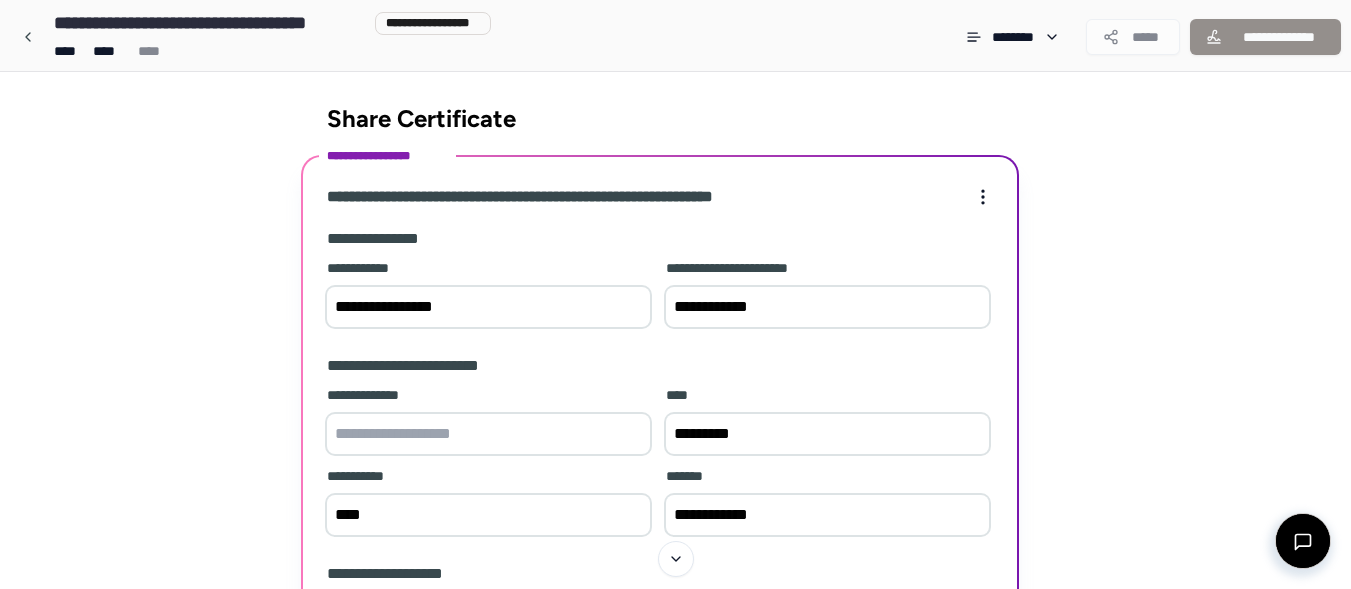 click at bounding box center (488, 434) 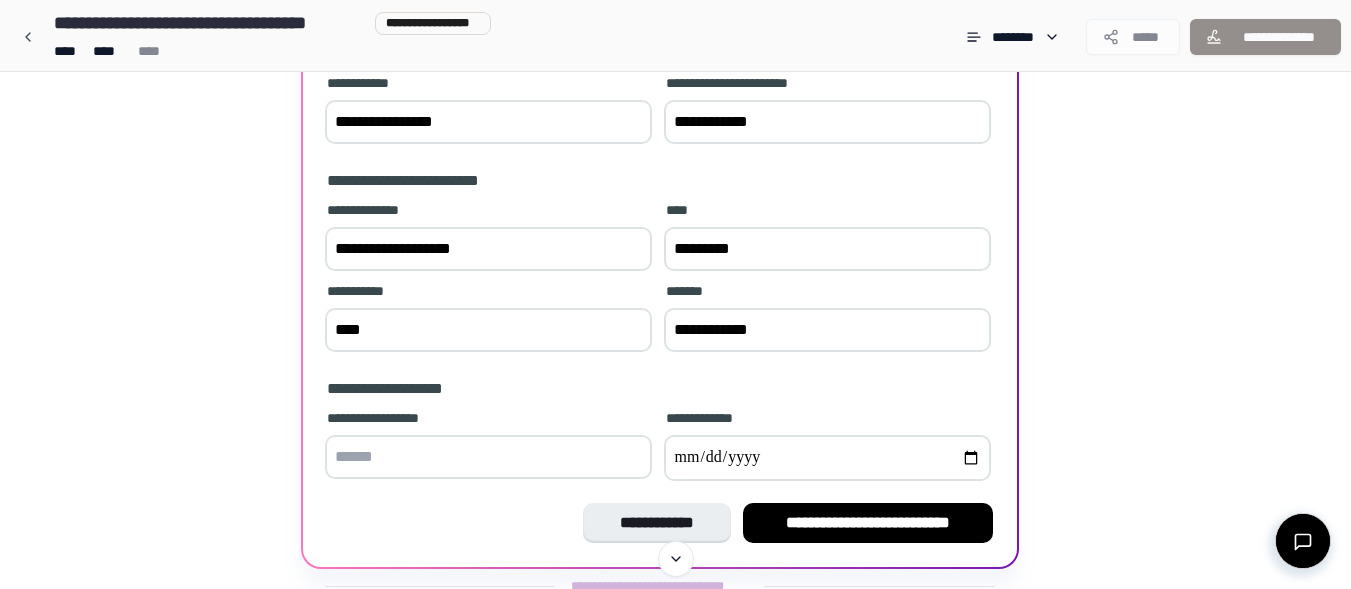 scroll, scrollTop: 186, scrollLeft: 0, axis: vertical 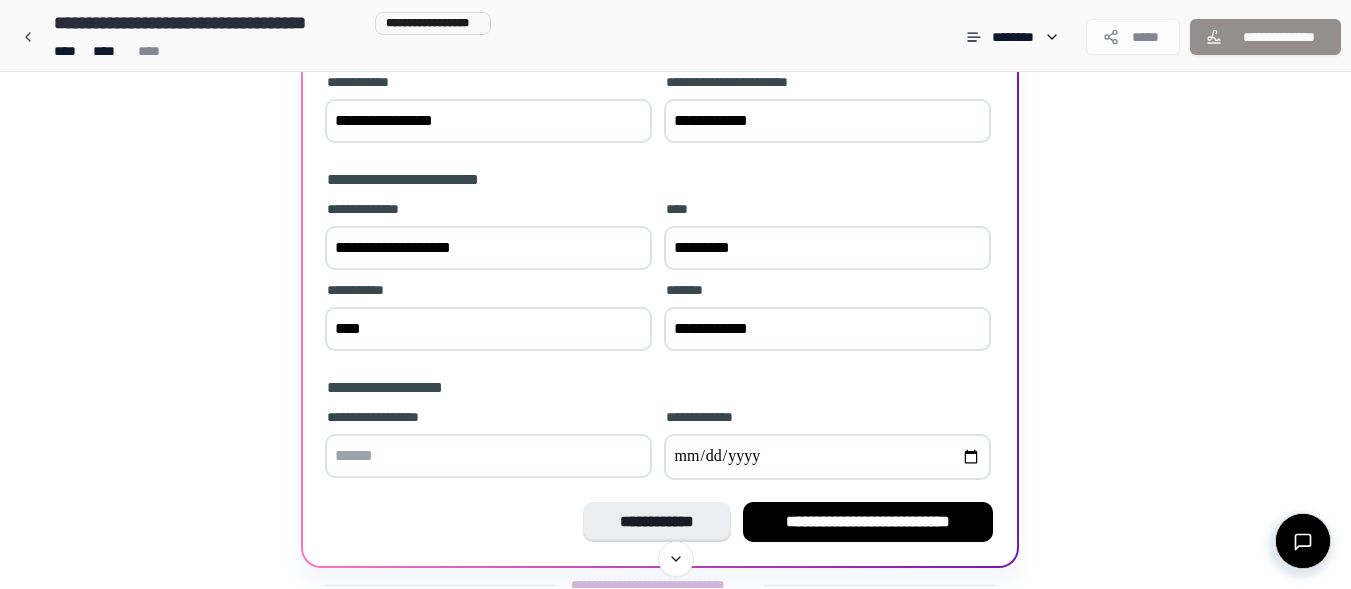 type on "**********" 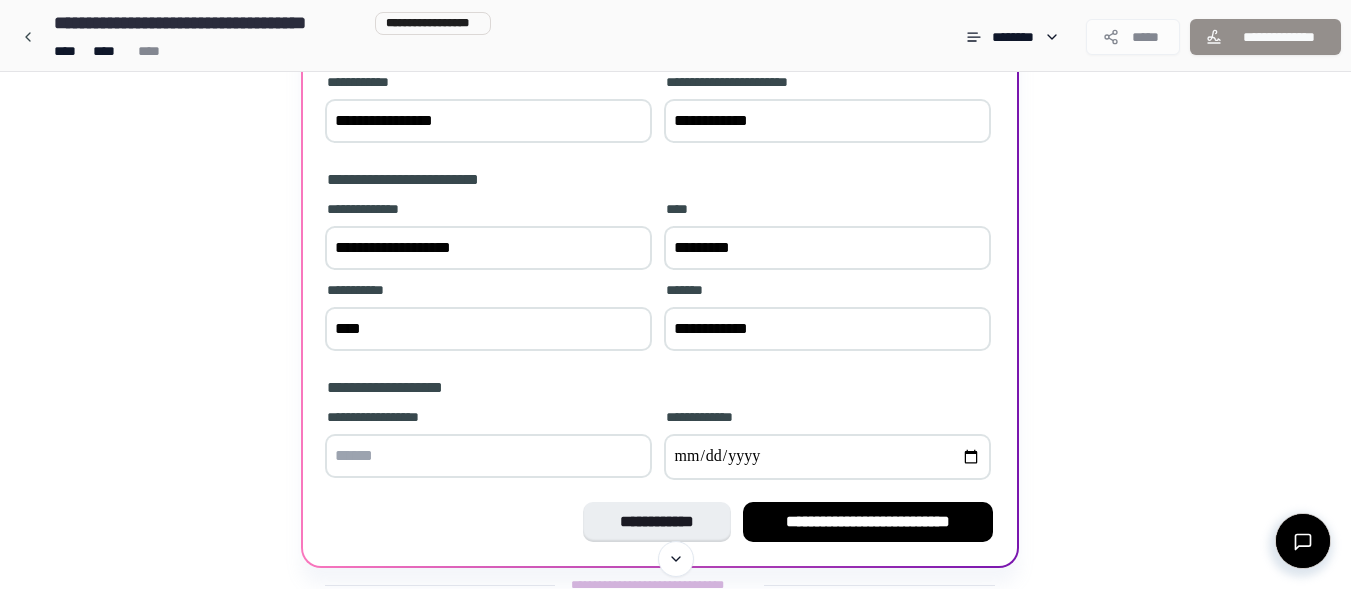 click at bounding box center (488, 456) 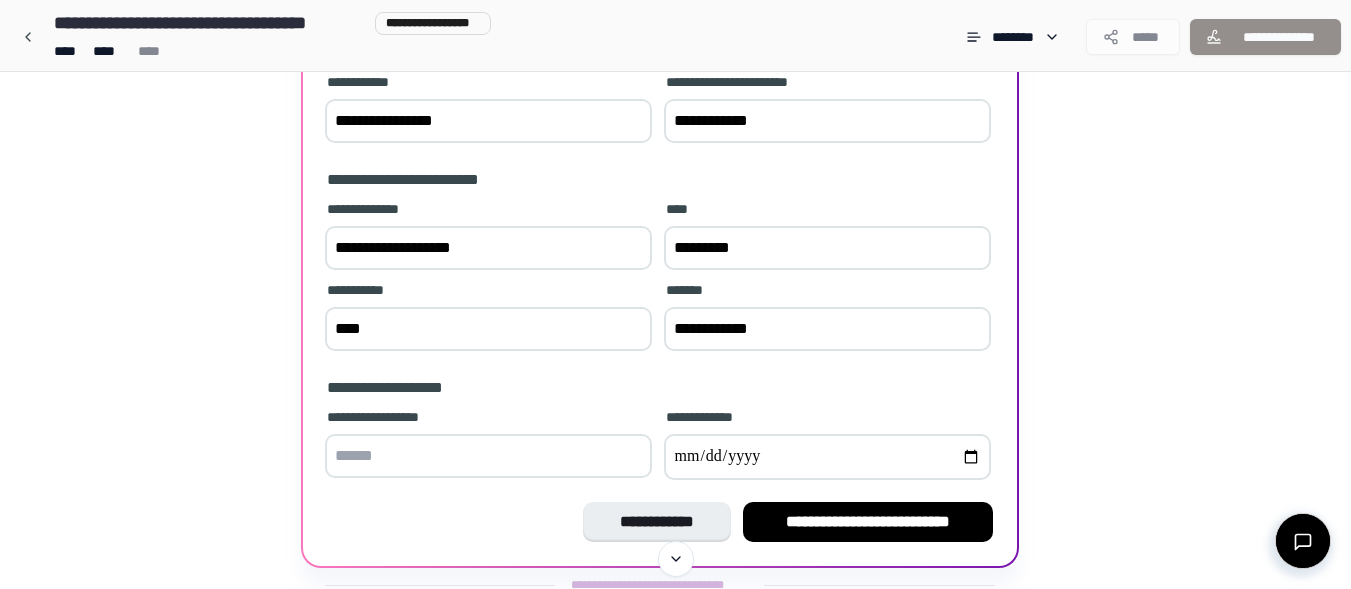 type on "*" 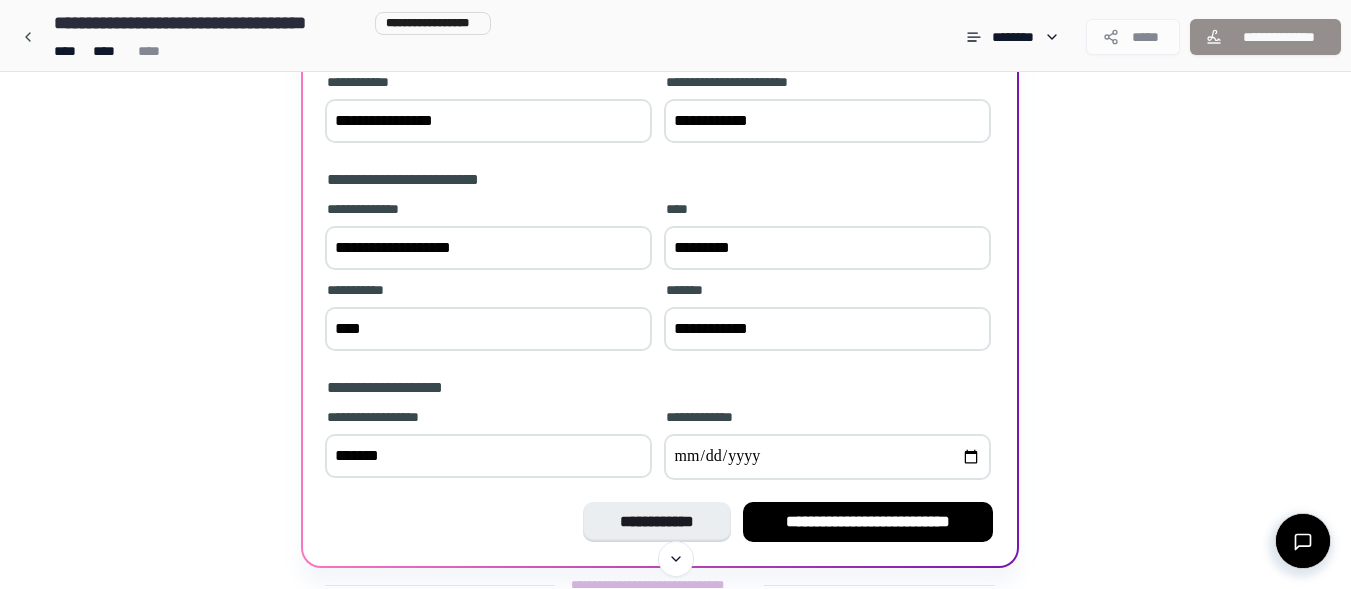 type on "*******" 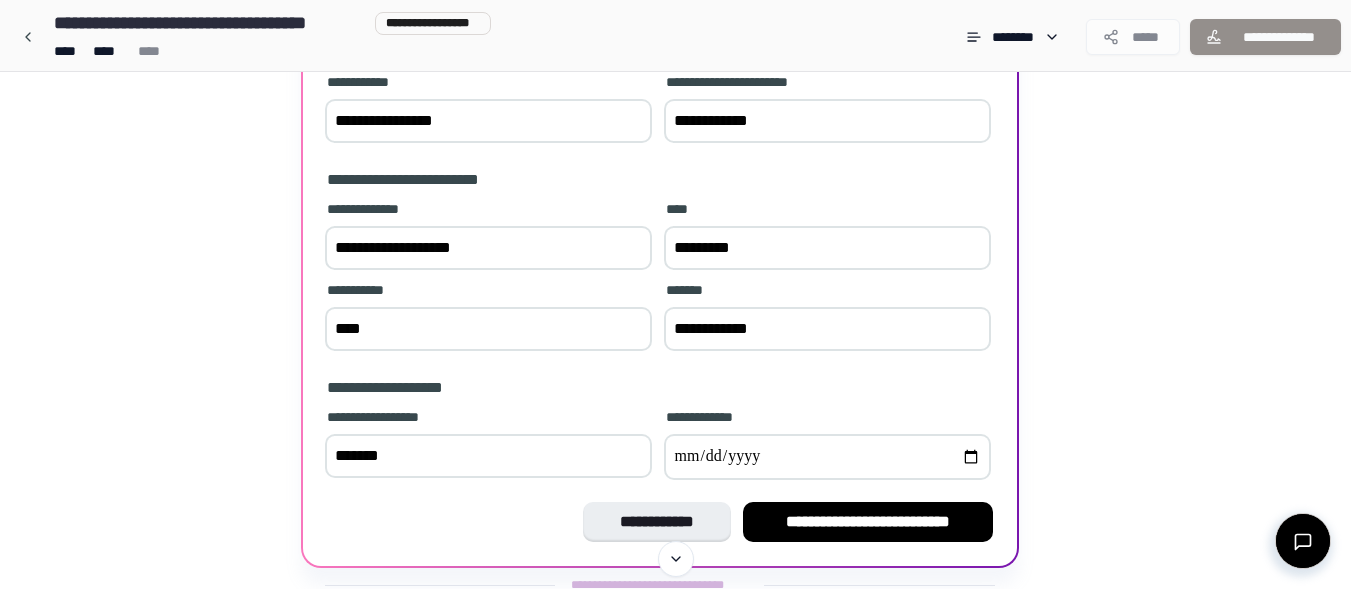 click at bounding box center [827, 457] 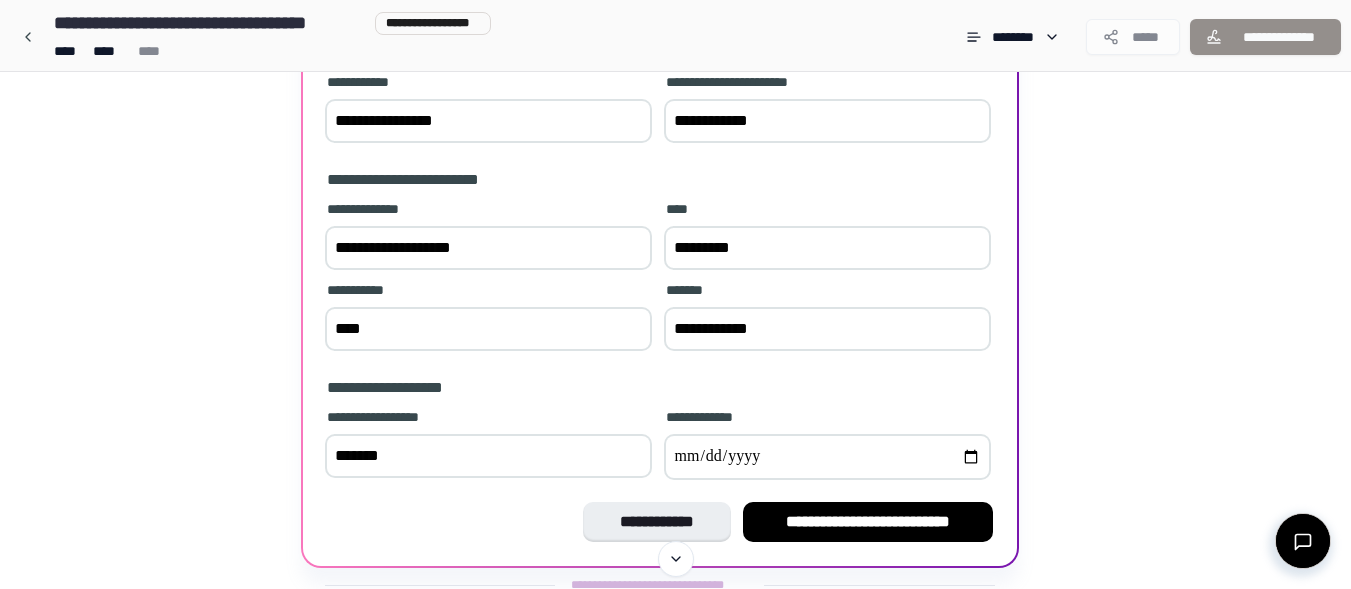 click at bounding box center [827, 457] 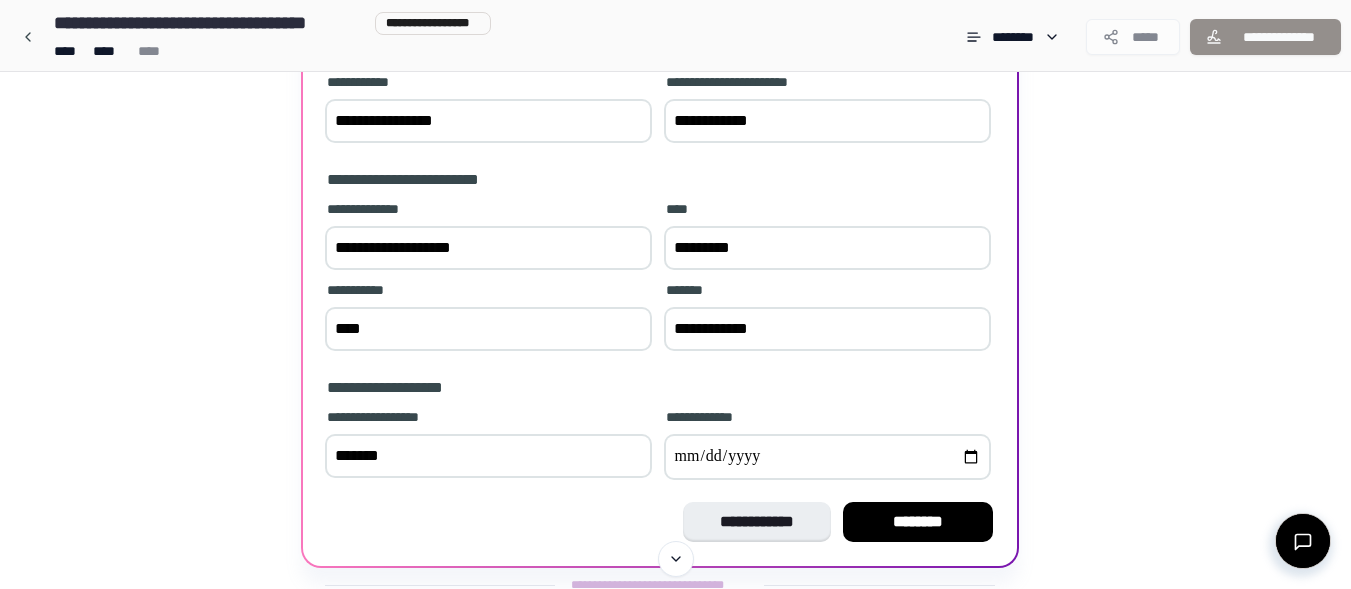 type on "**********" 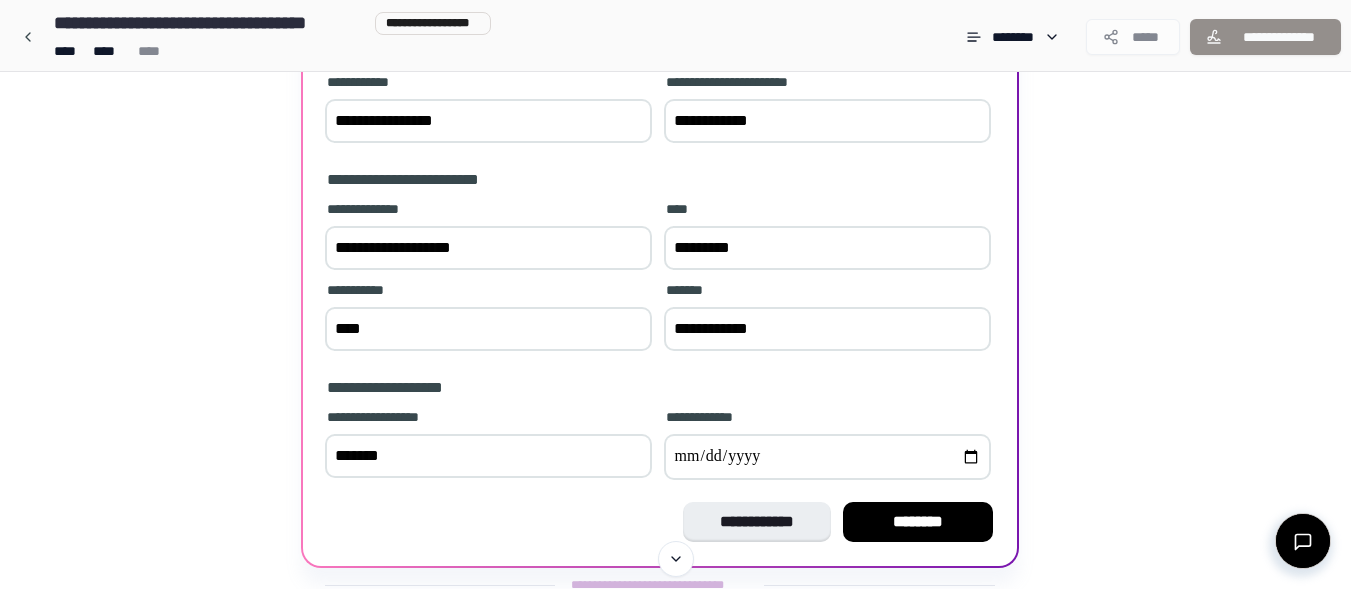 scroll, scrollTop: 243, scrollLeft: 0, axis: vertical 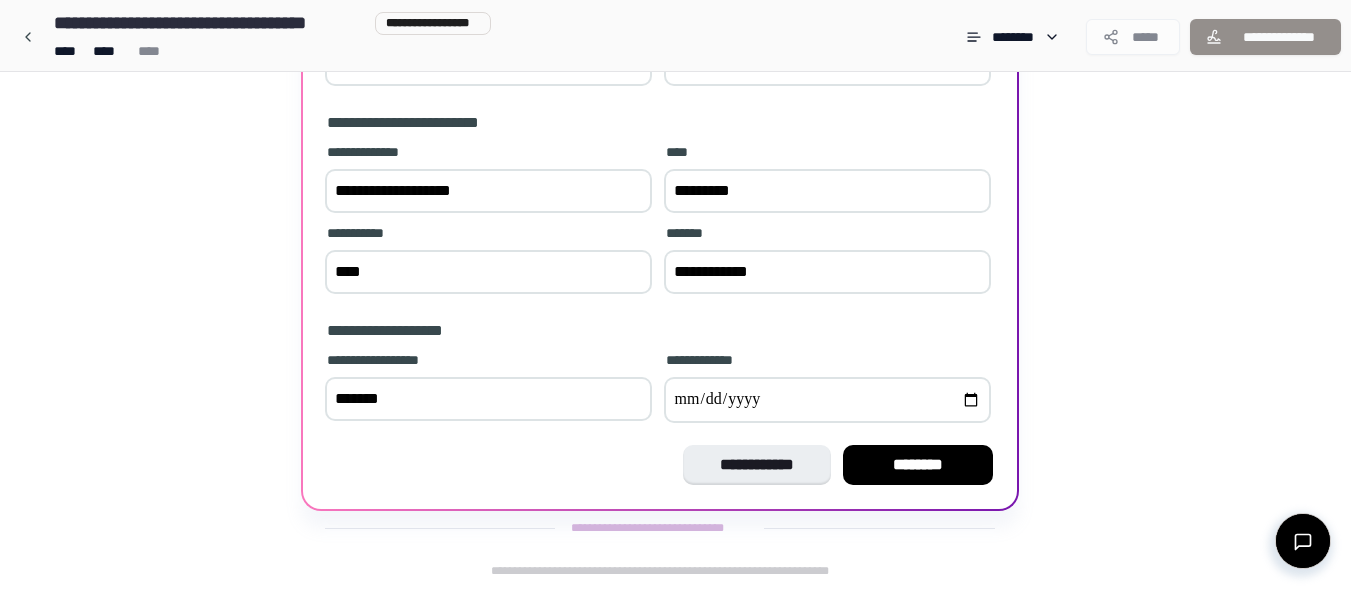 click on "****" at bounding box center [488, 272] 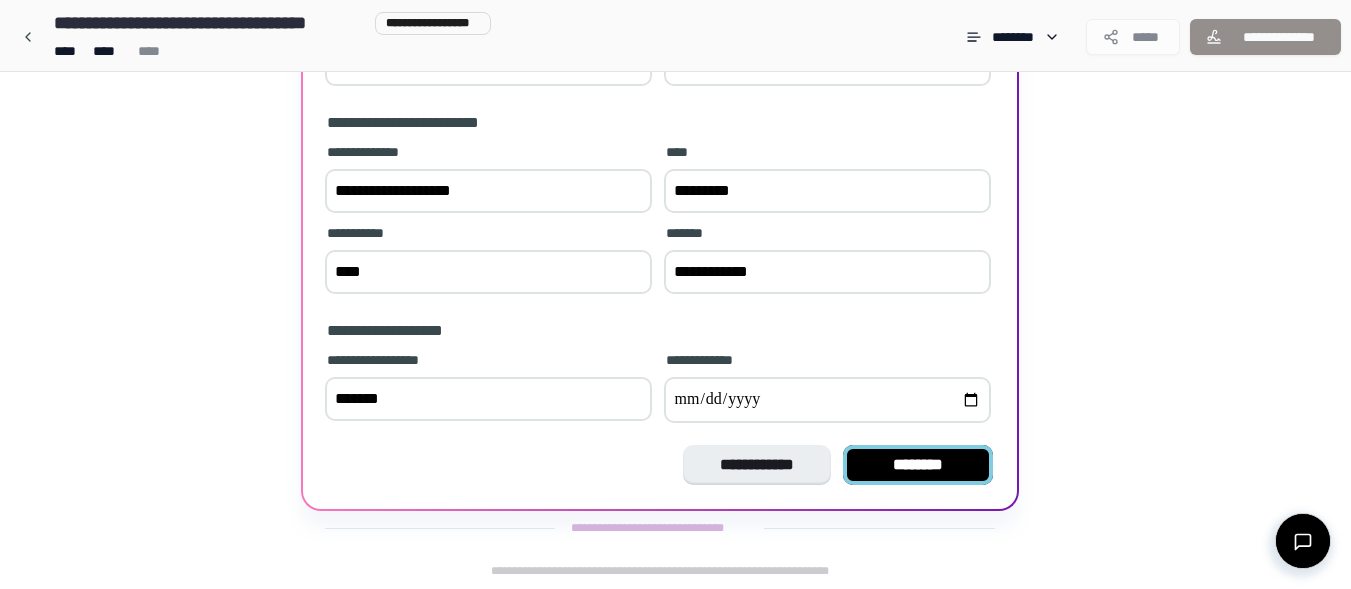 click on "********" at bounding box center [918, 465] 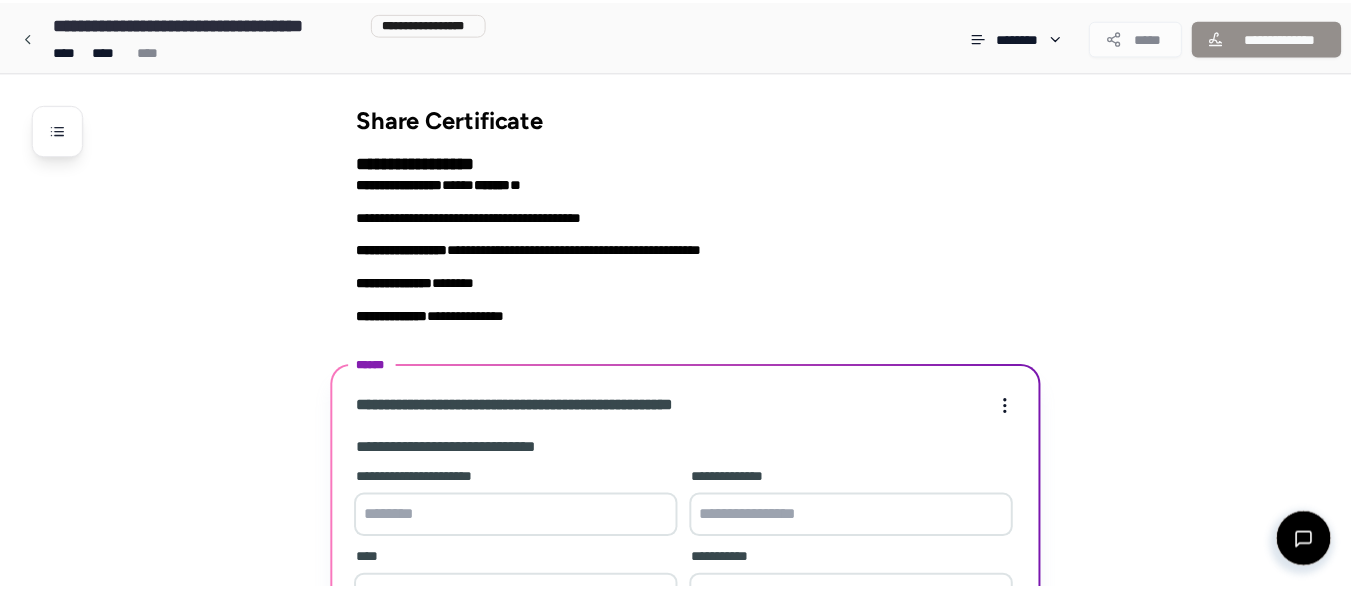 scroll, scrollTop: 405, scrollLeft: 0, axis: vertical 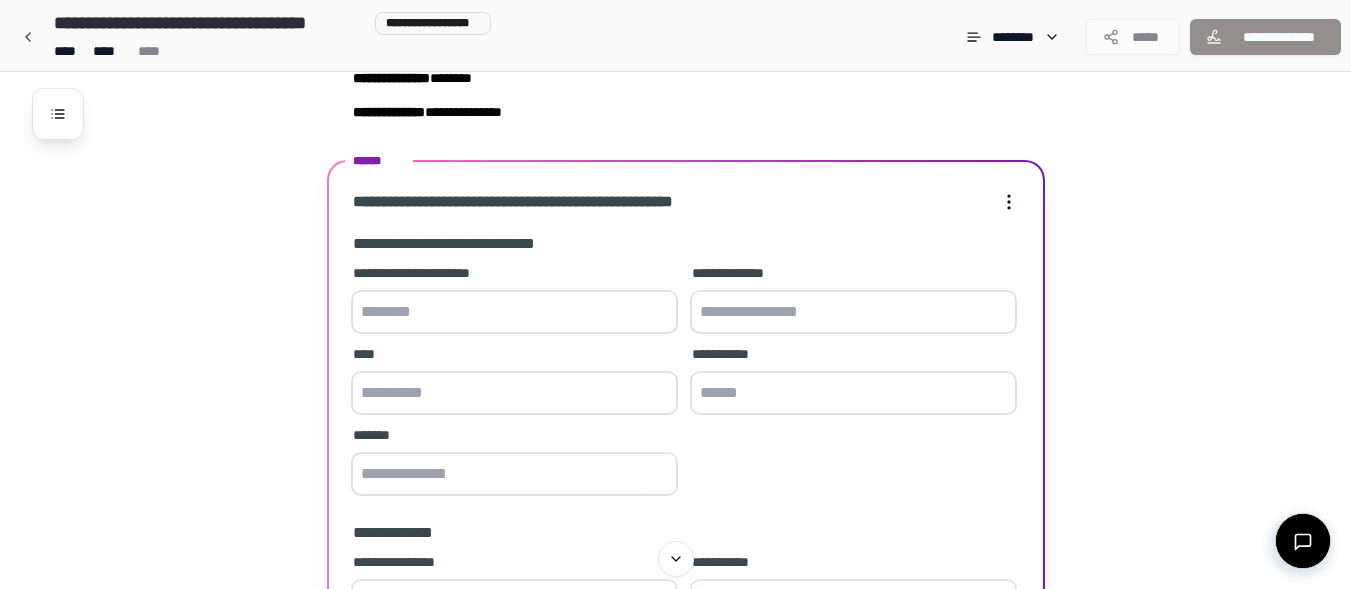 click at bounding box center (514, 312) 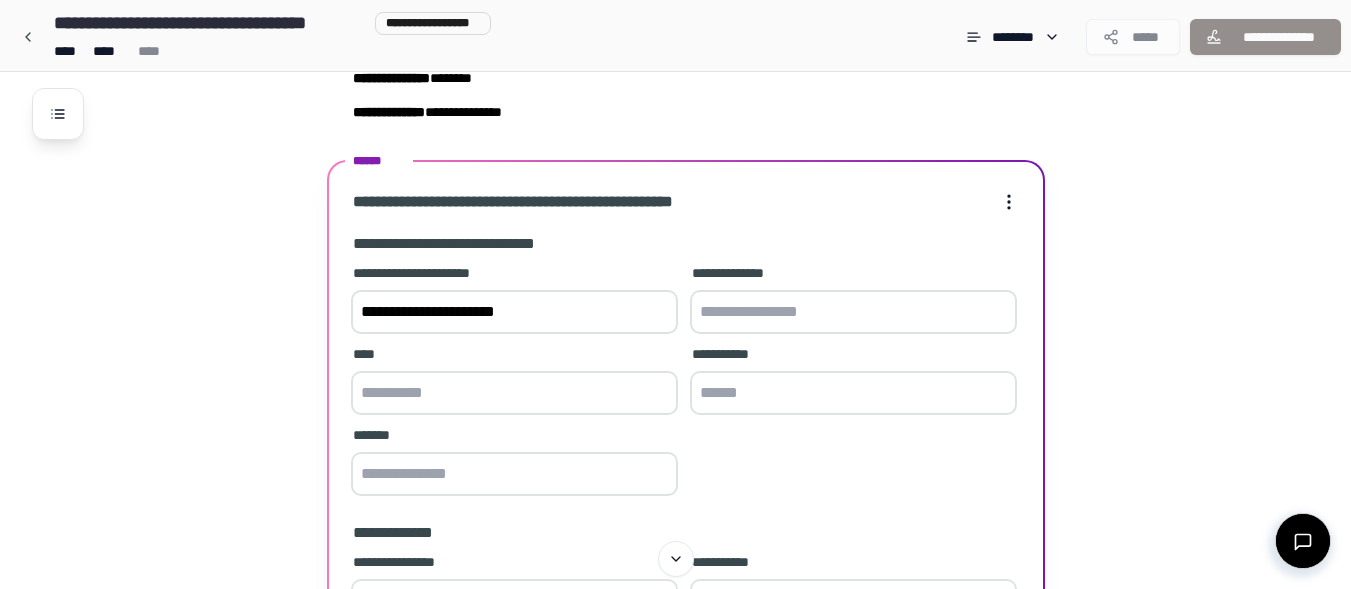 type on "**********" 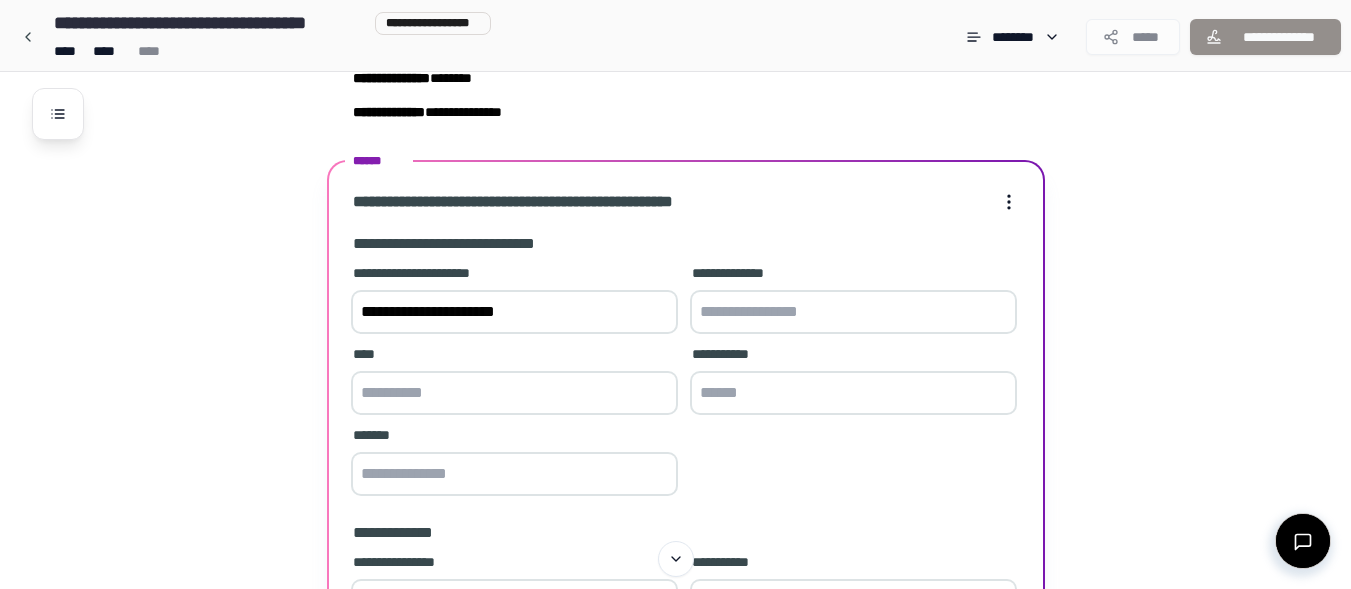 click at bounding box center (853, 312) 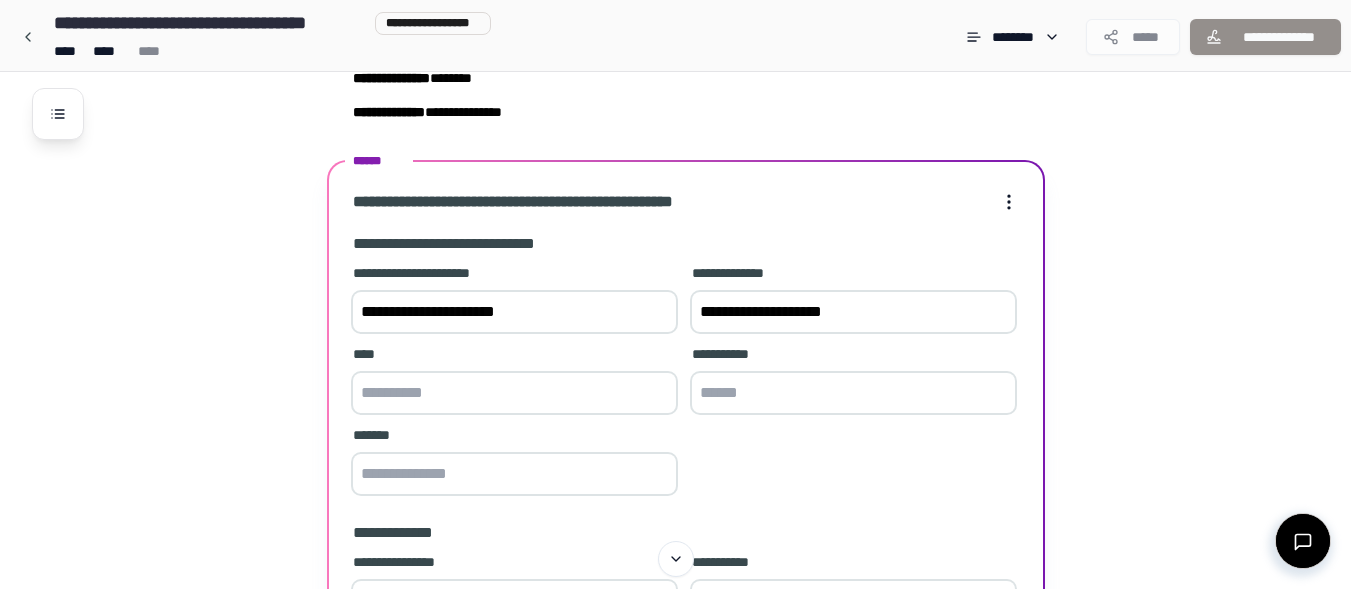 type on "**********" 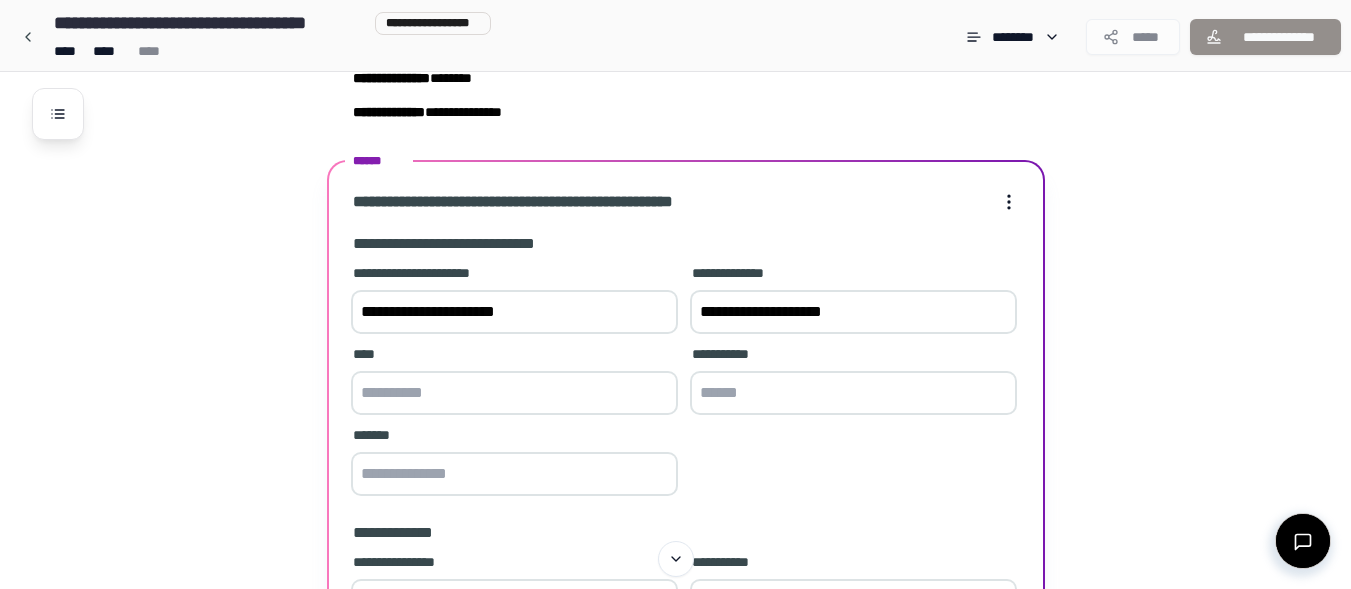 click at bounding box center [853, 393] 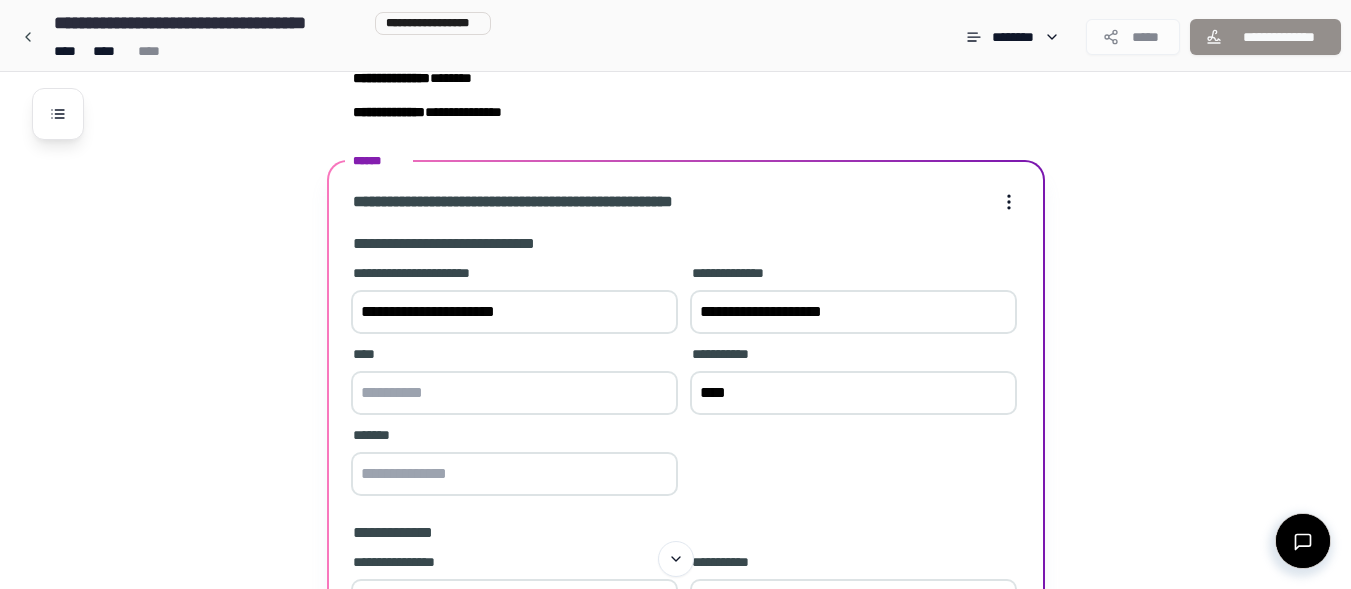 type on "****" 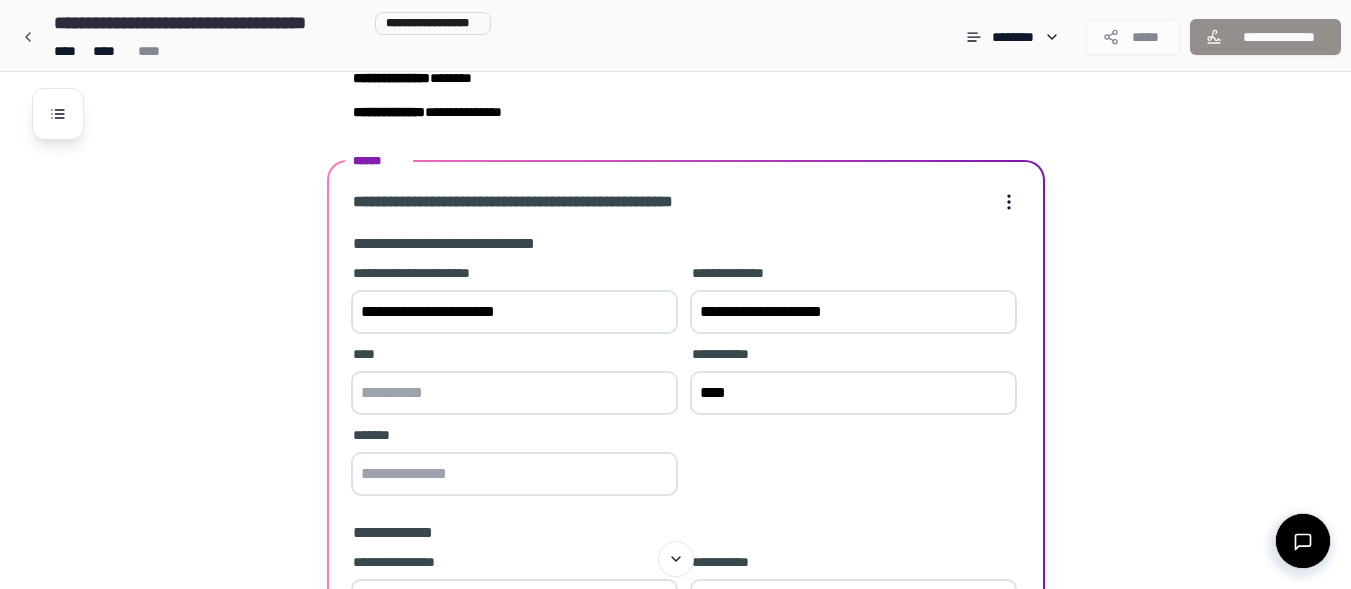 click at bounding box center (514, 393) 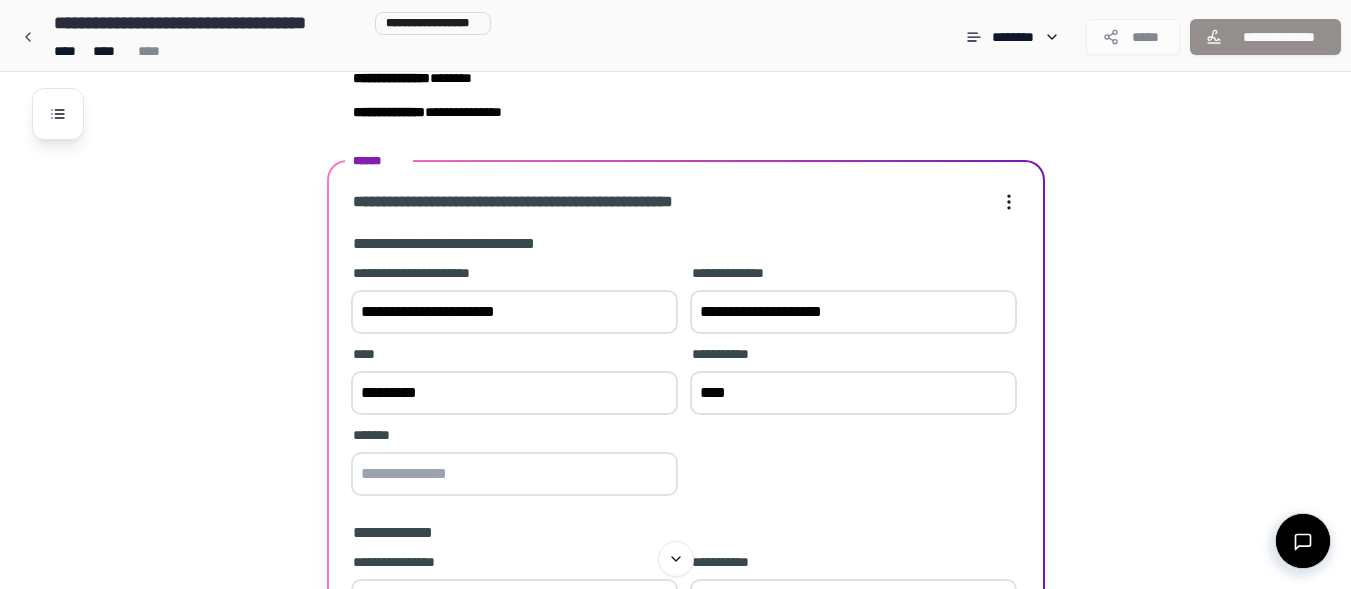 type on "*********" 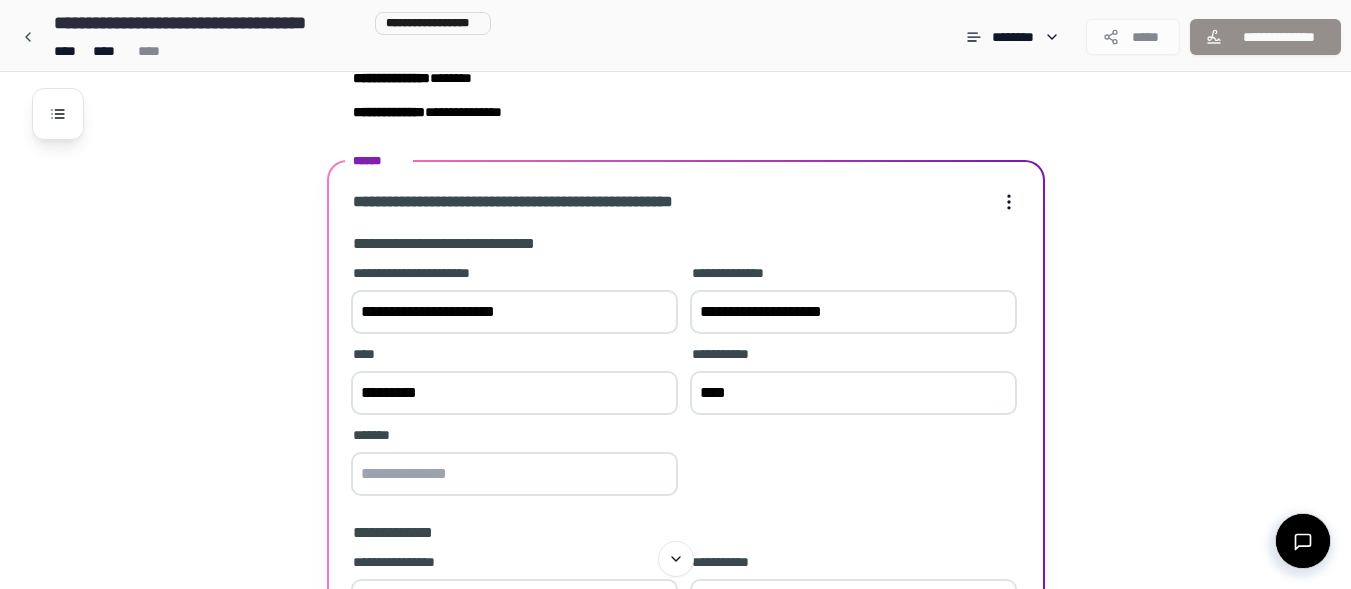 click at bounding box center [514, 474] 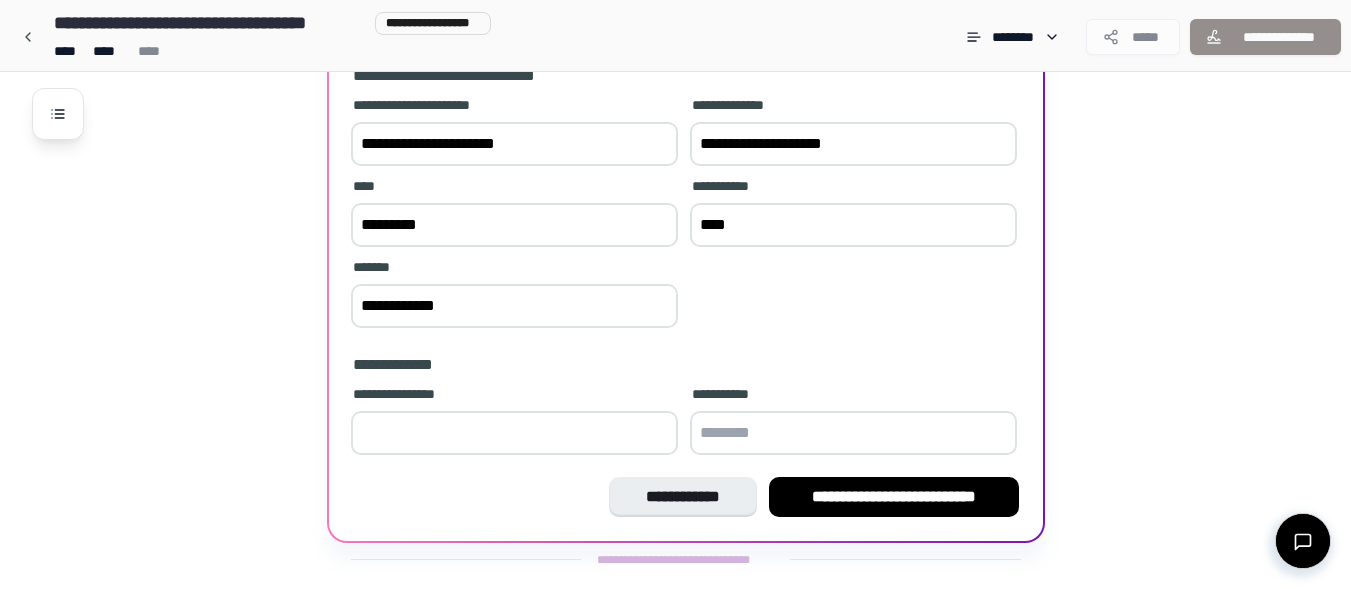 scroll, scrollTop: 405, scrollLeft: 0, axis: vertical 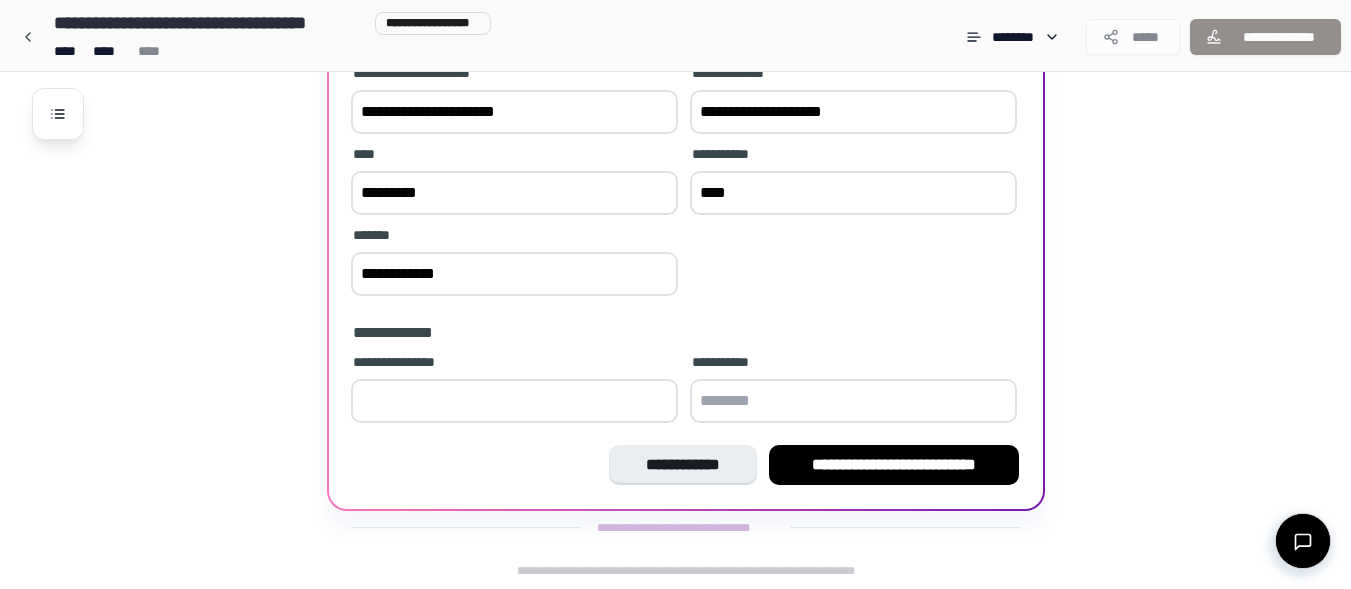 type on "**********" 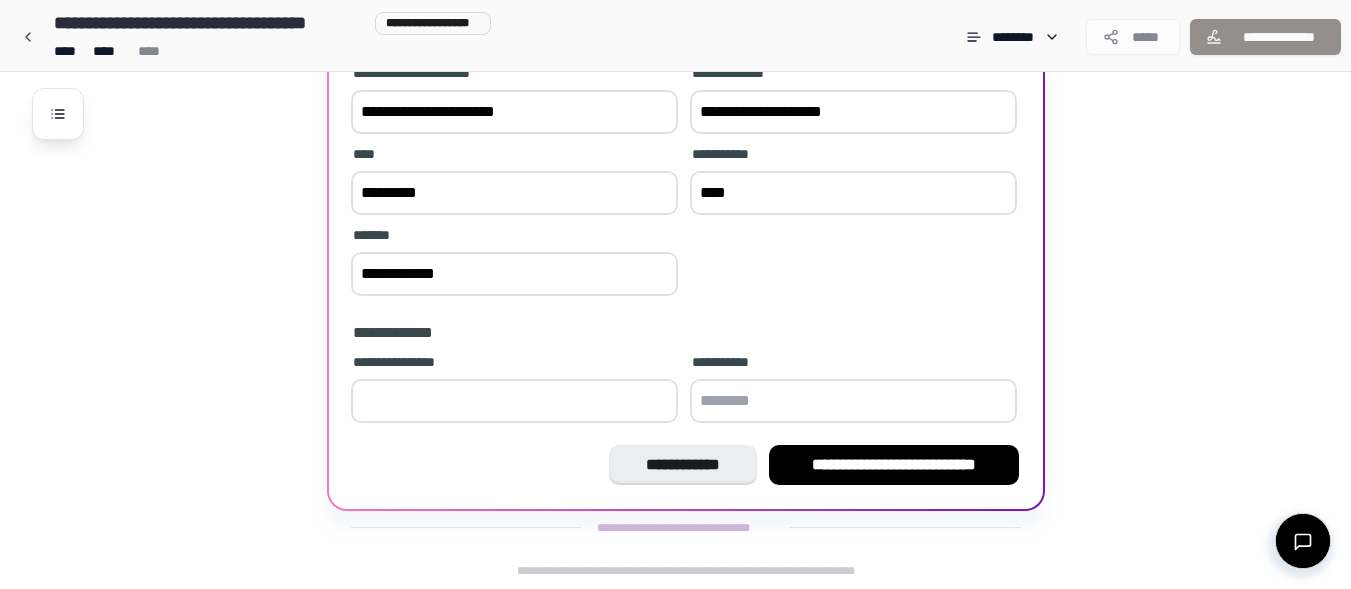 click at bounding box center (514, 401) 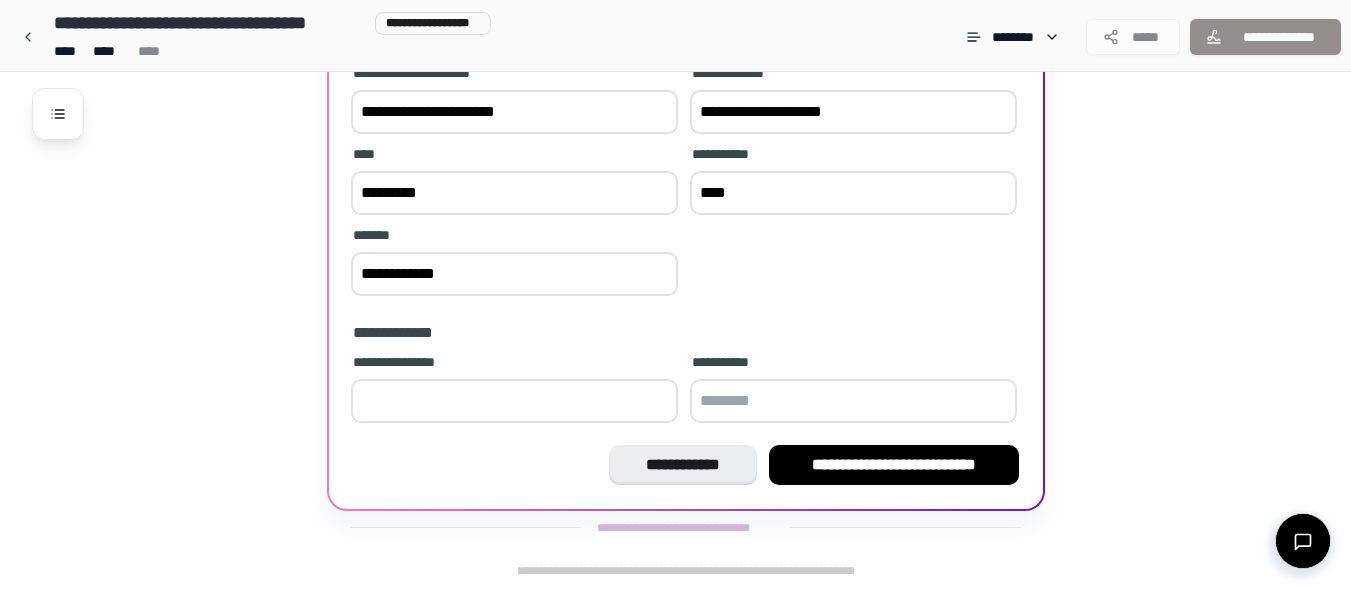 type on "***" 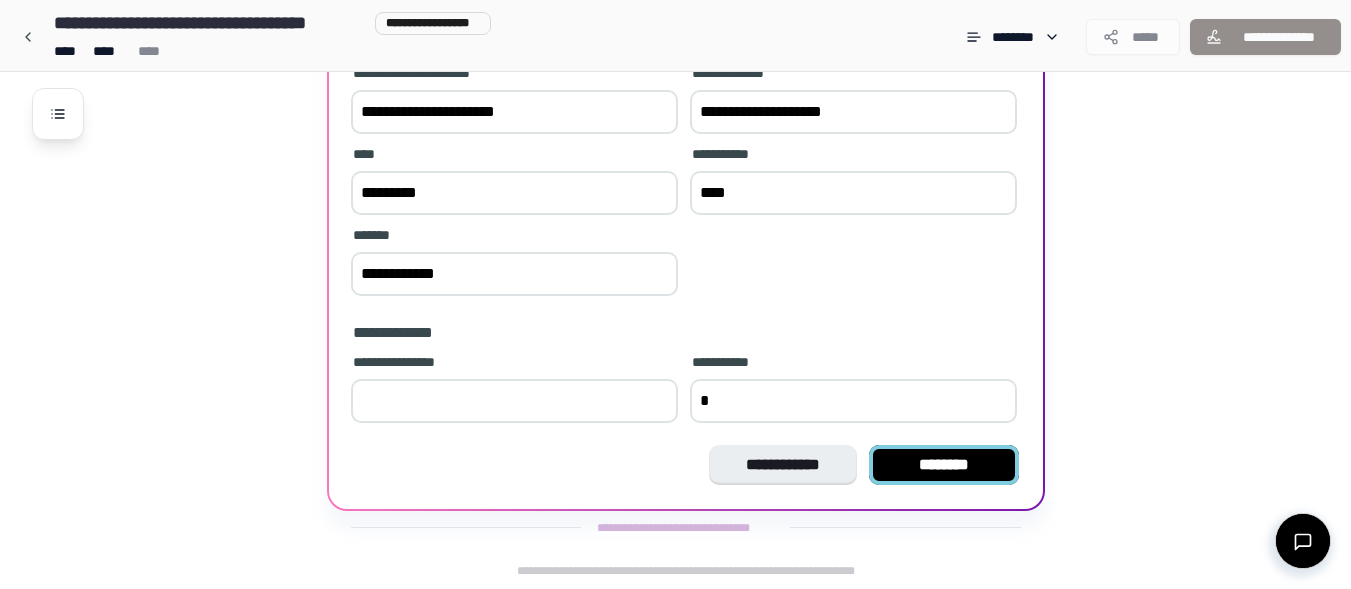 type on "*" 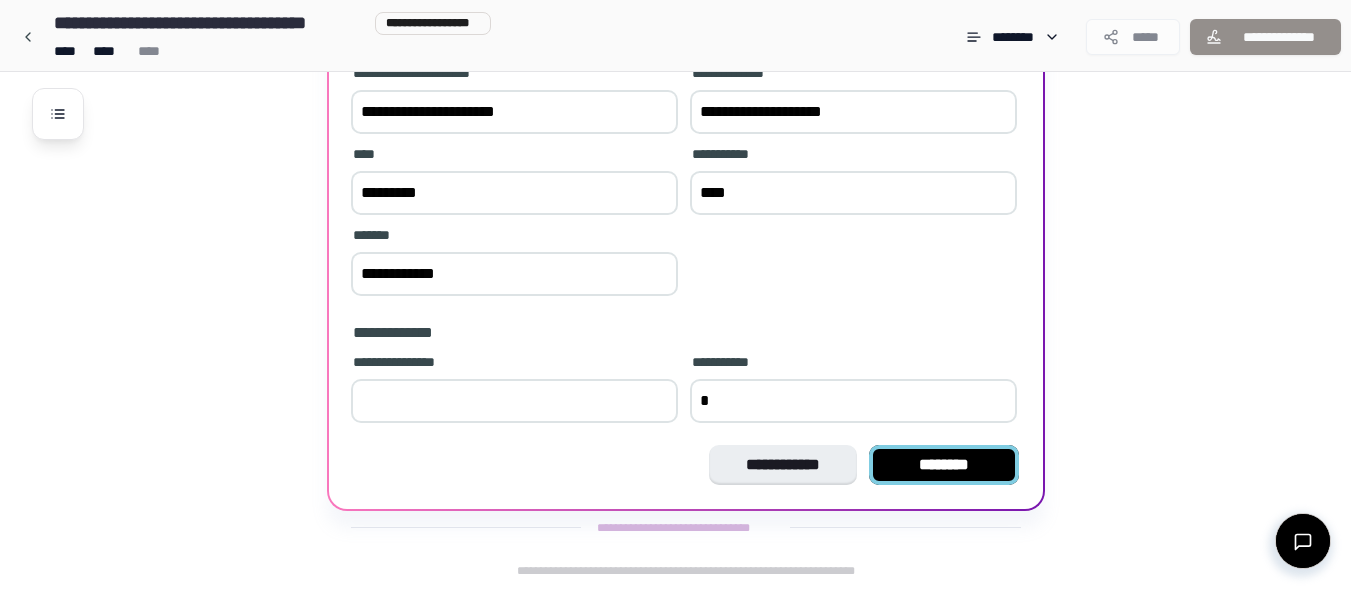 click on "********" at bounding box center (944, 465) 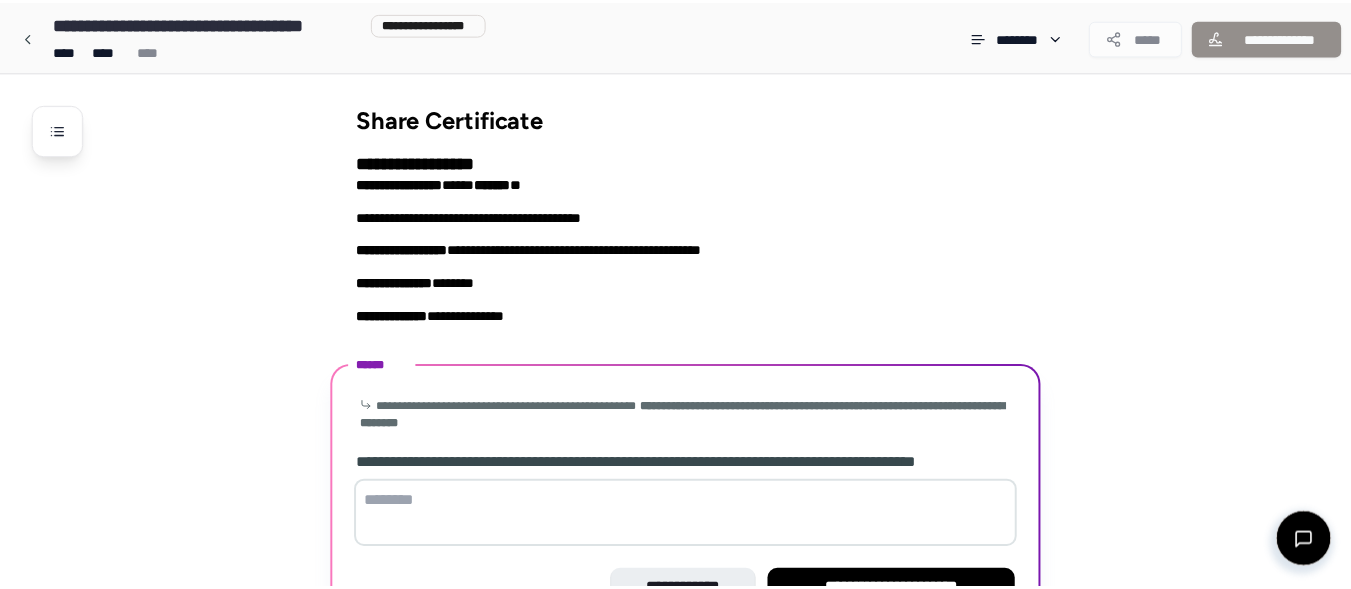 scroll, scrollTop: 126, scrollLeft: 0, axis: vertical 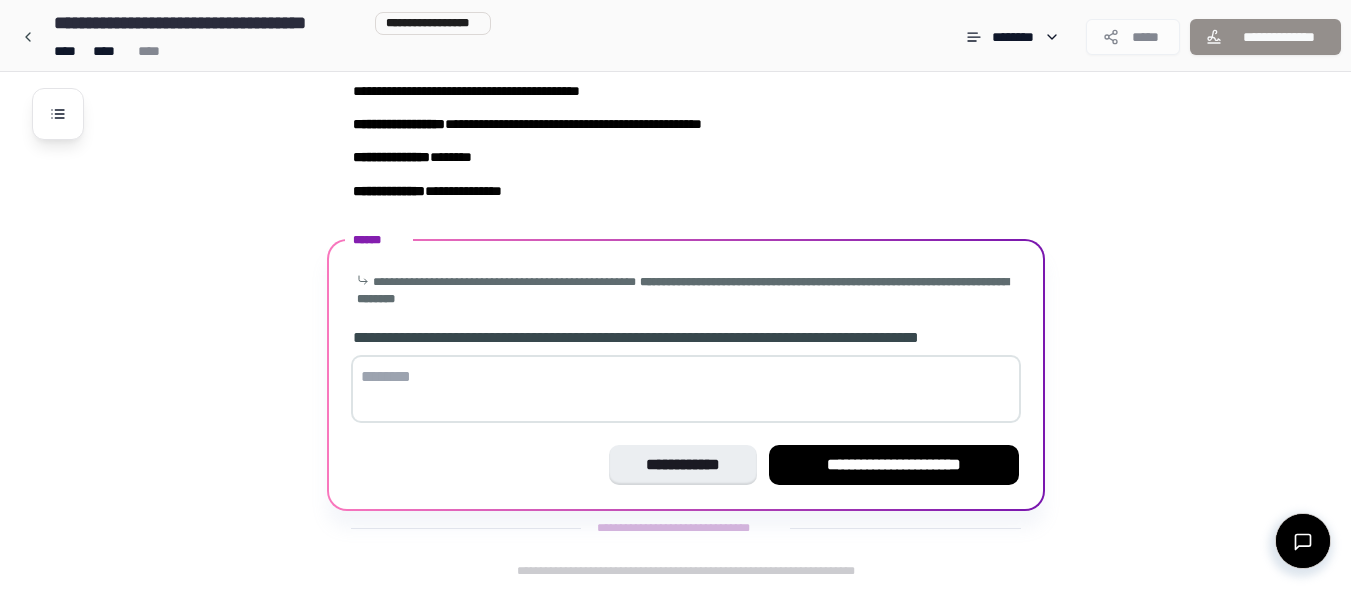 click at bounding box center [686, 389] 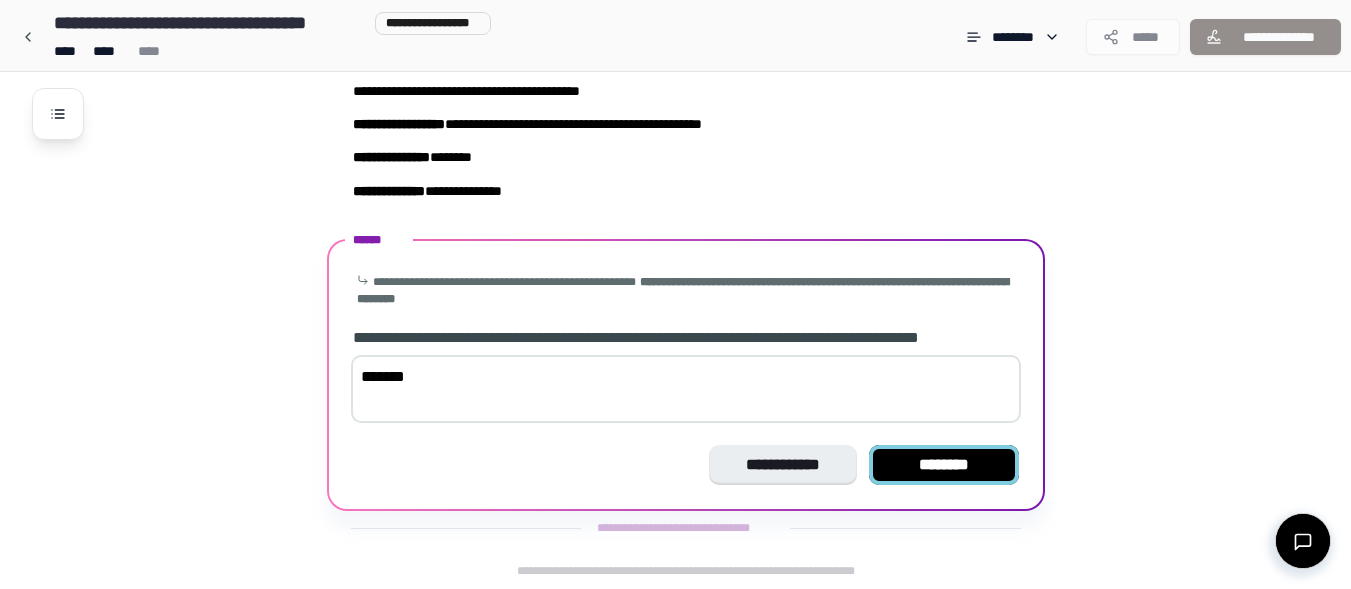 type on "*******" 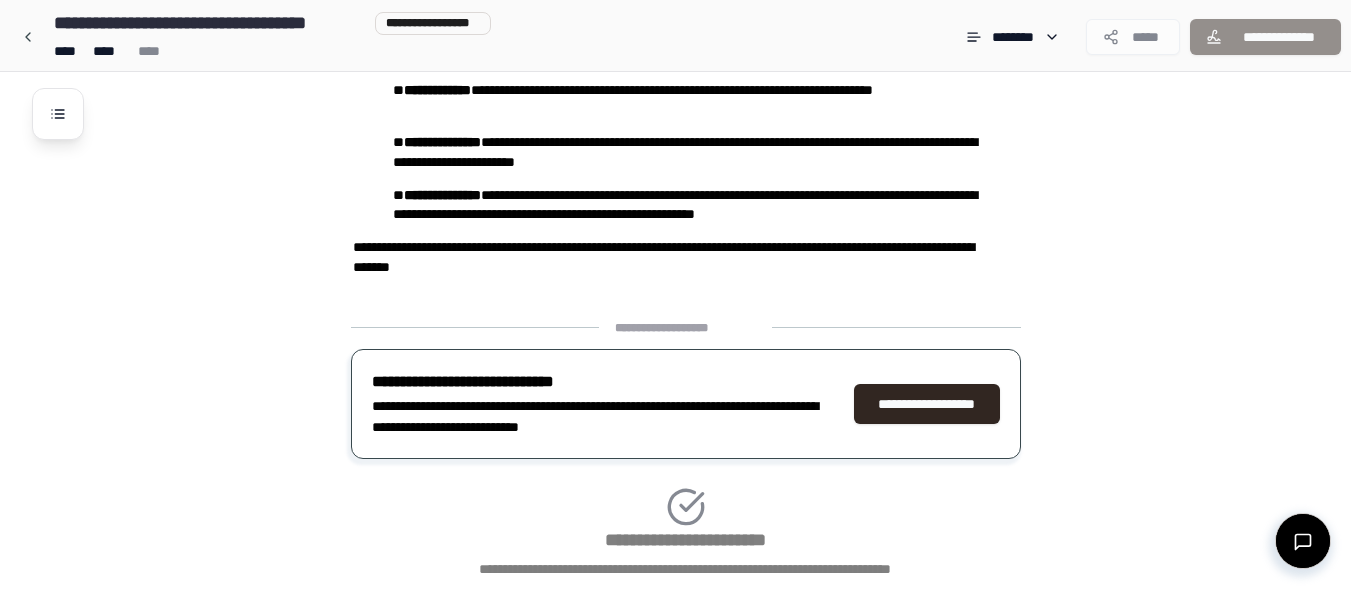 scroll, scrollTop: 593, scrollLeft: 0, axis: vertical 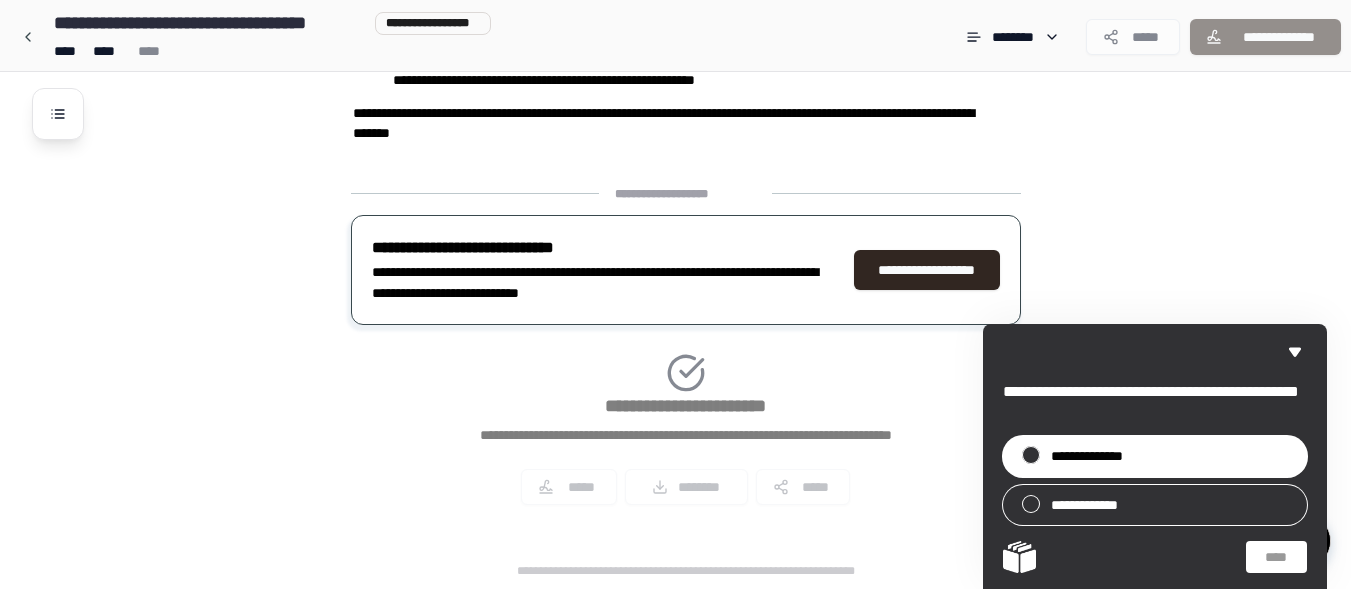 click on "**********" at bounding box center (1096, 456) 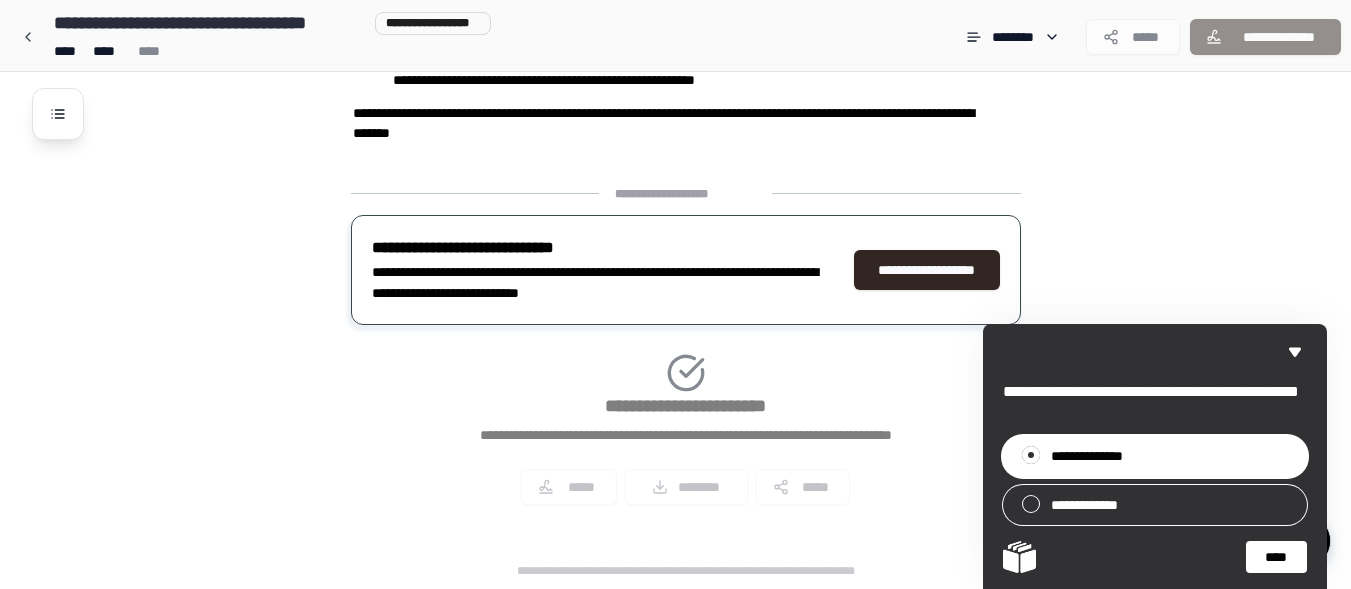 click on "****" at bounding box center (1276, 557) 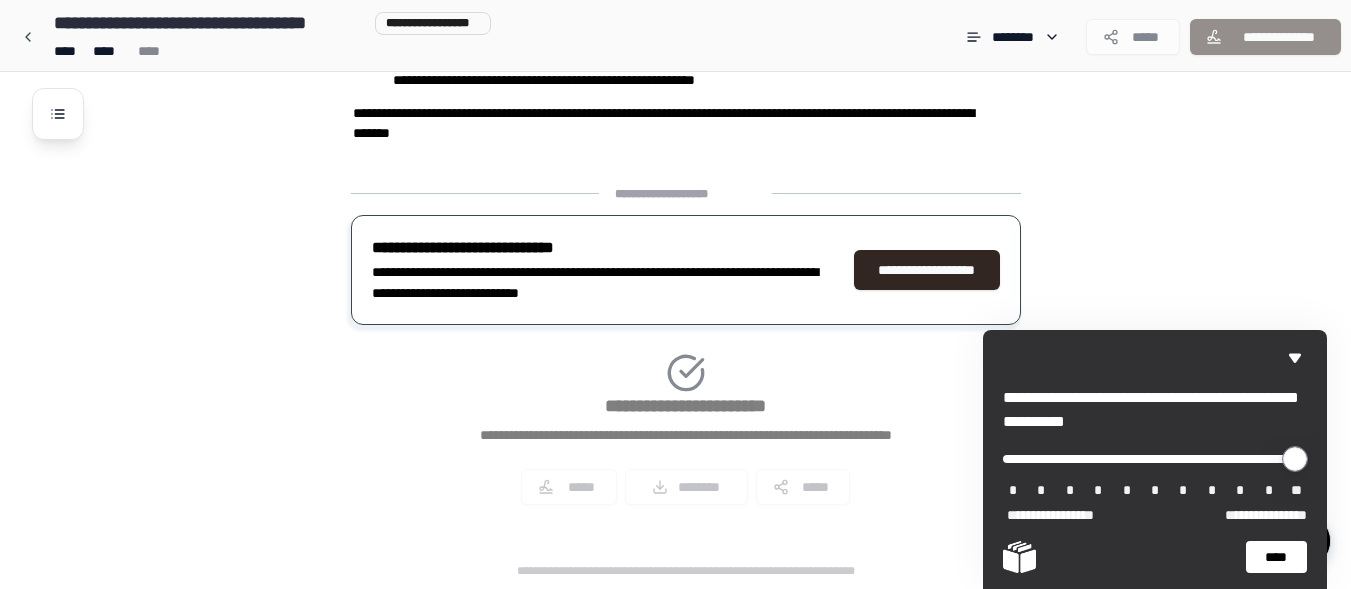 drag, startPoint x: 1019, startPoint y: 456, endPoint x: 1267, endPoint y: 458, distance: 248.00807 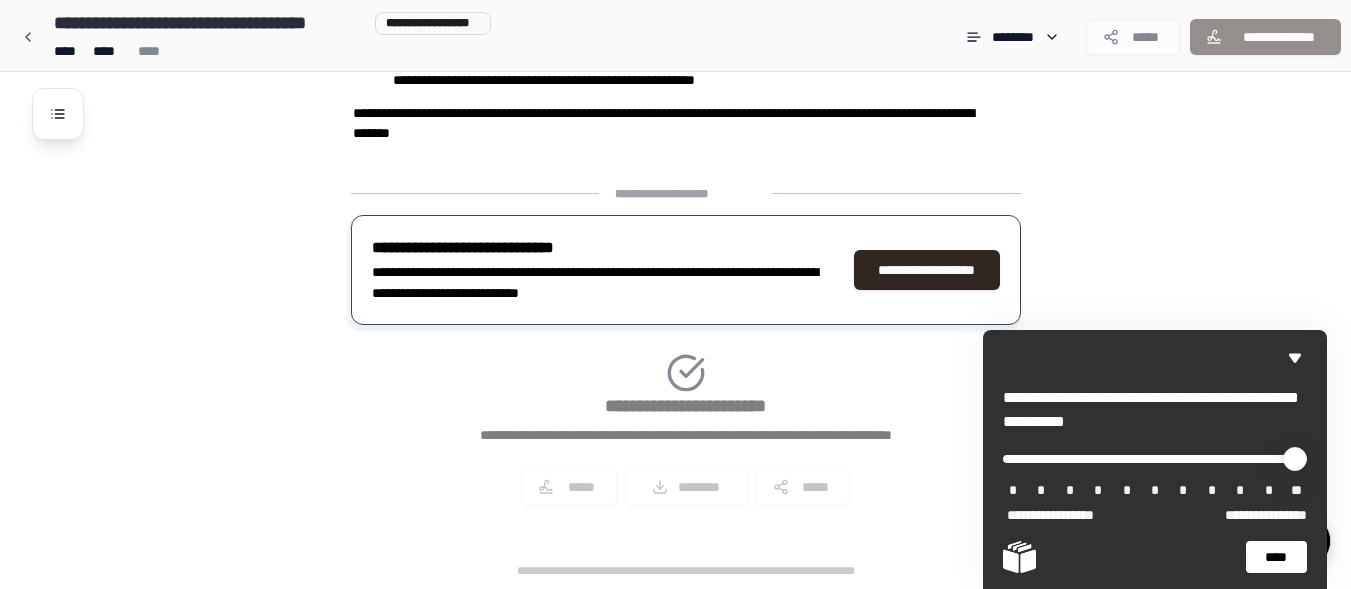 click on "****" at bounding box center (1276, 557) 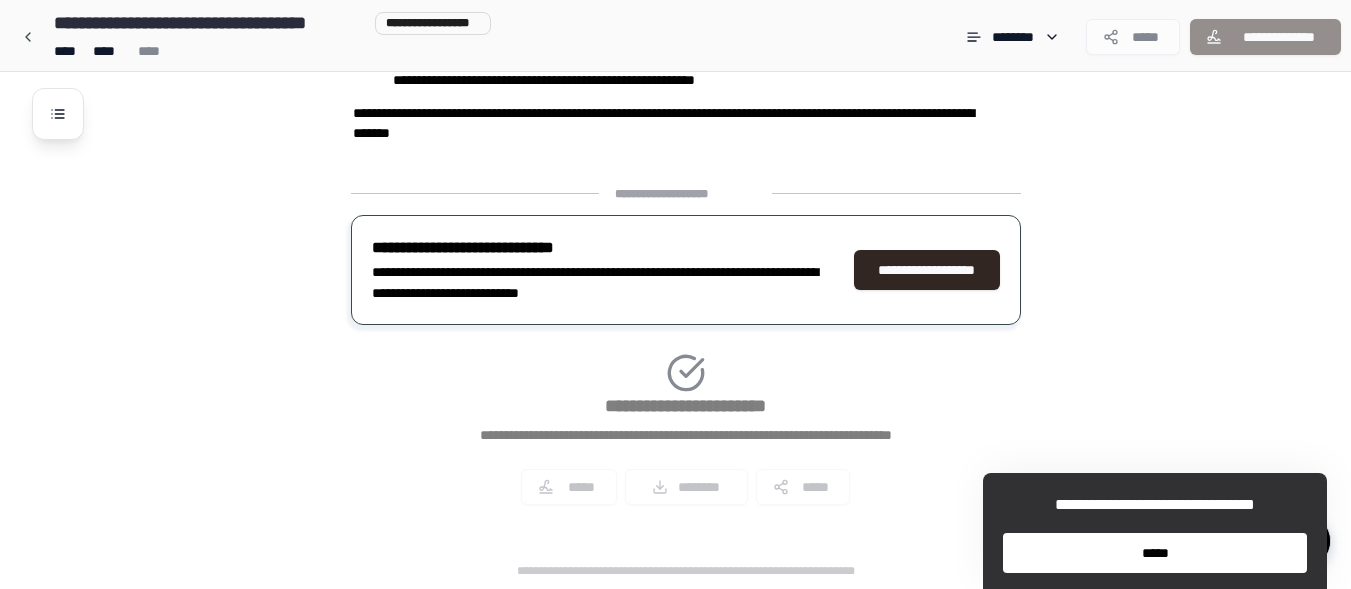 click on "*****" at bounding box center (1155, 553) 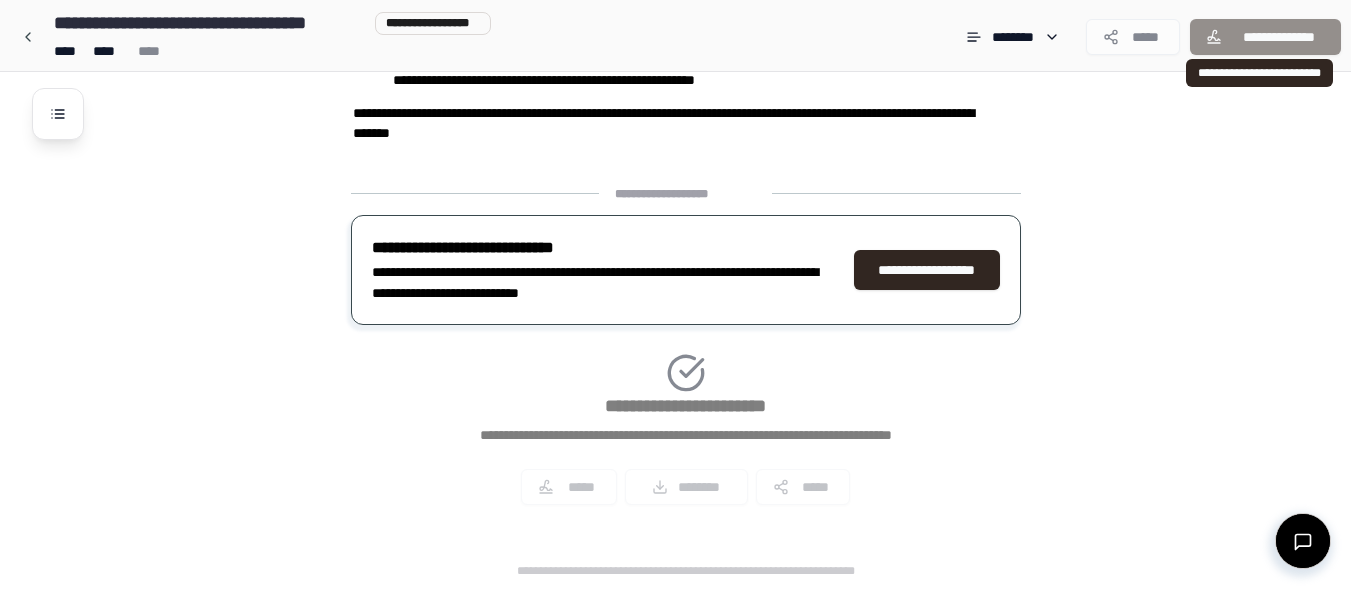 click on "**********" at bounding box center (1265, 37) 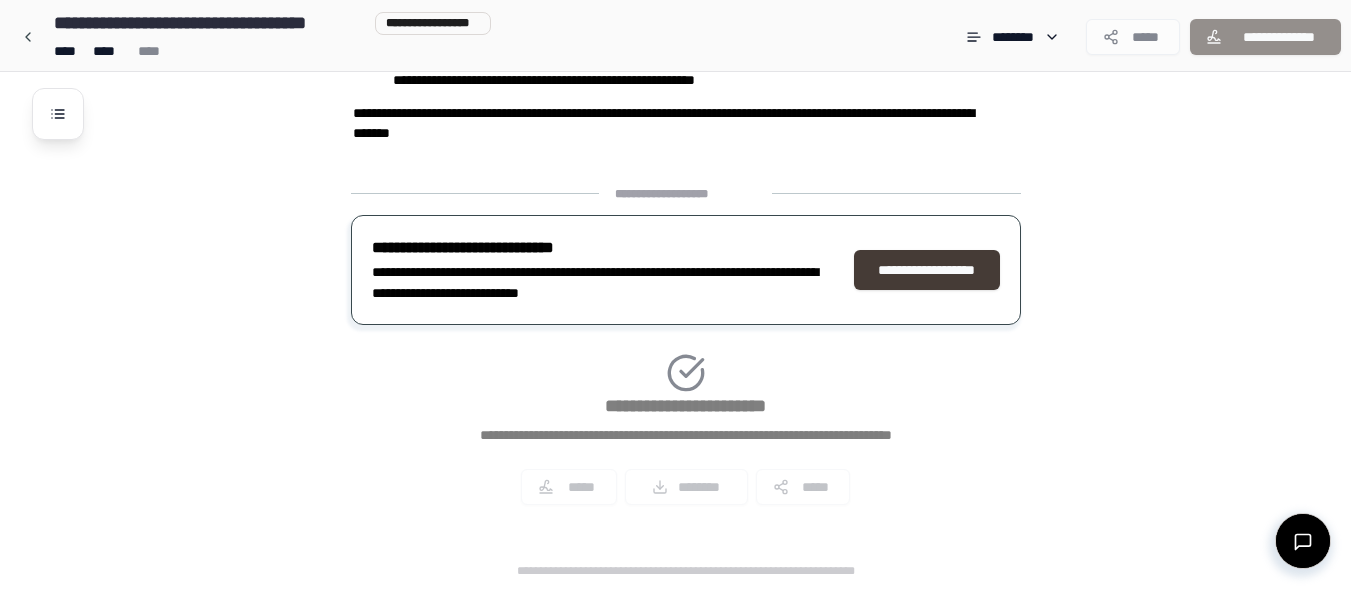 click on "**********" at bounding box center [927, 270] 